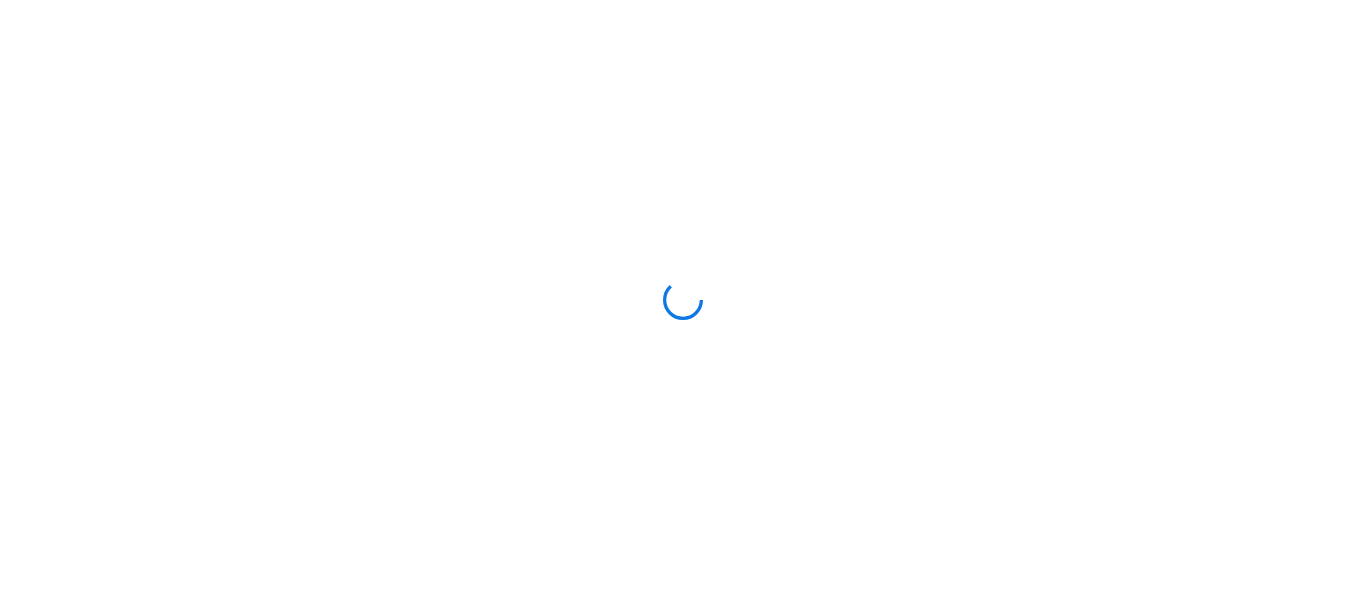 scroll, scrollTop: 0, scrollLeft: 0, axis: both 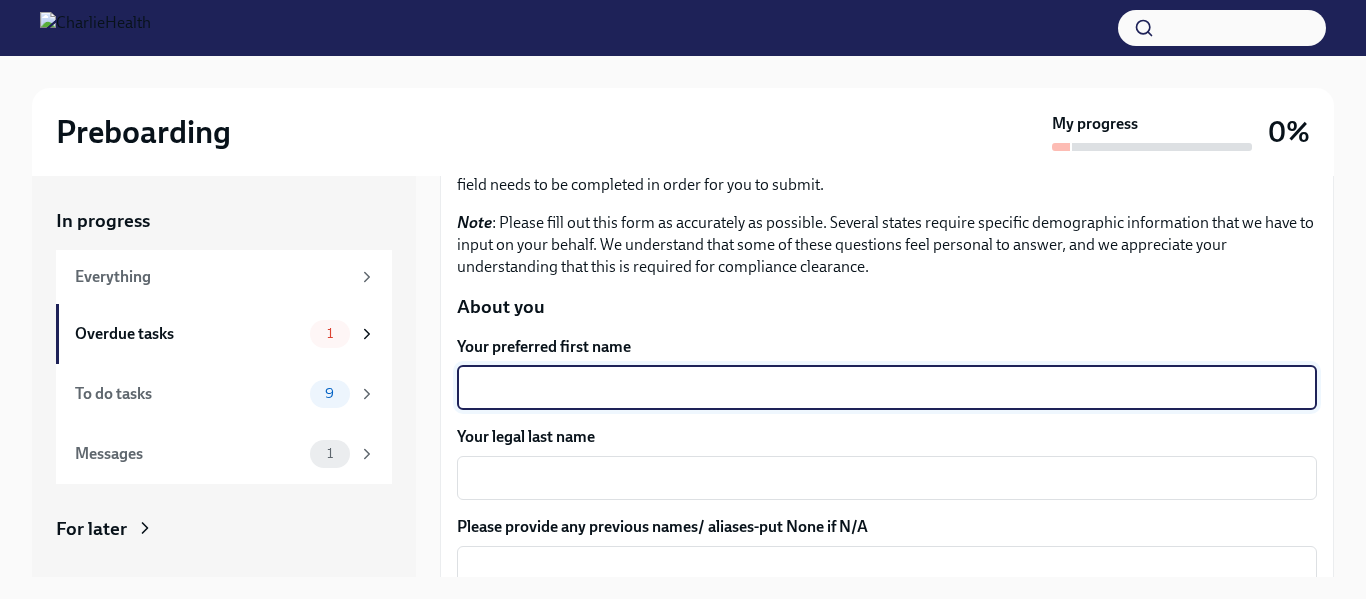 click on "Your preferred first name" at bounding box center (887, 388) 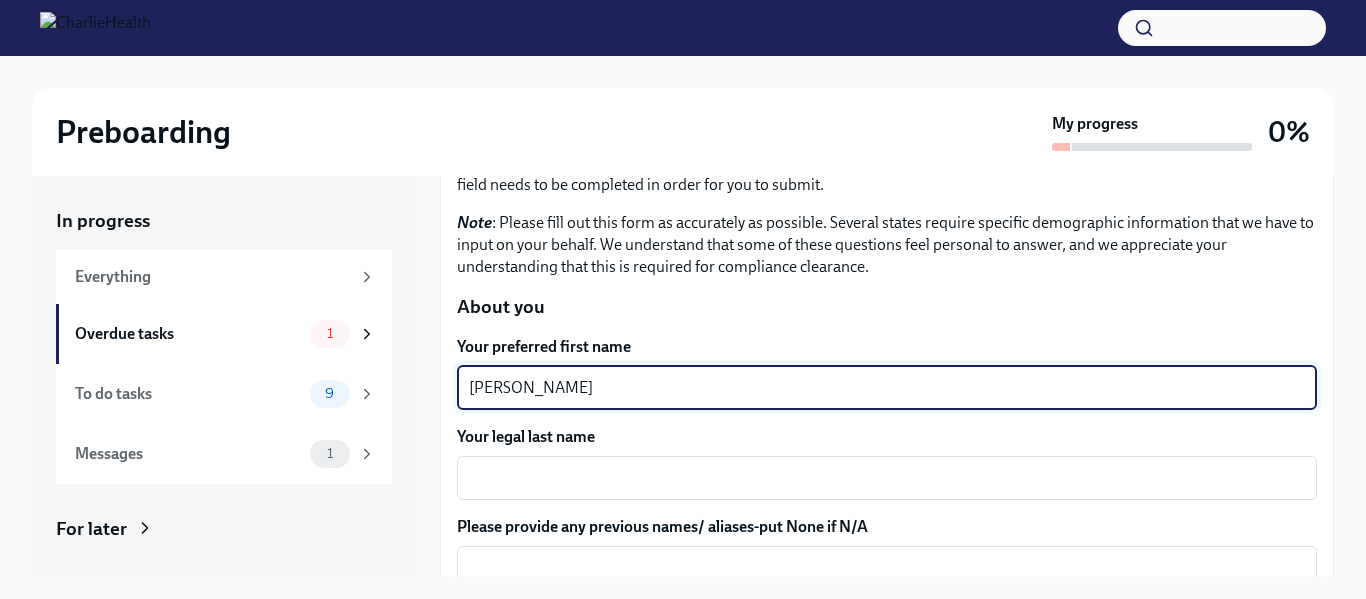 type on "[PERSON_NAME]" 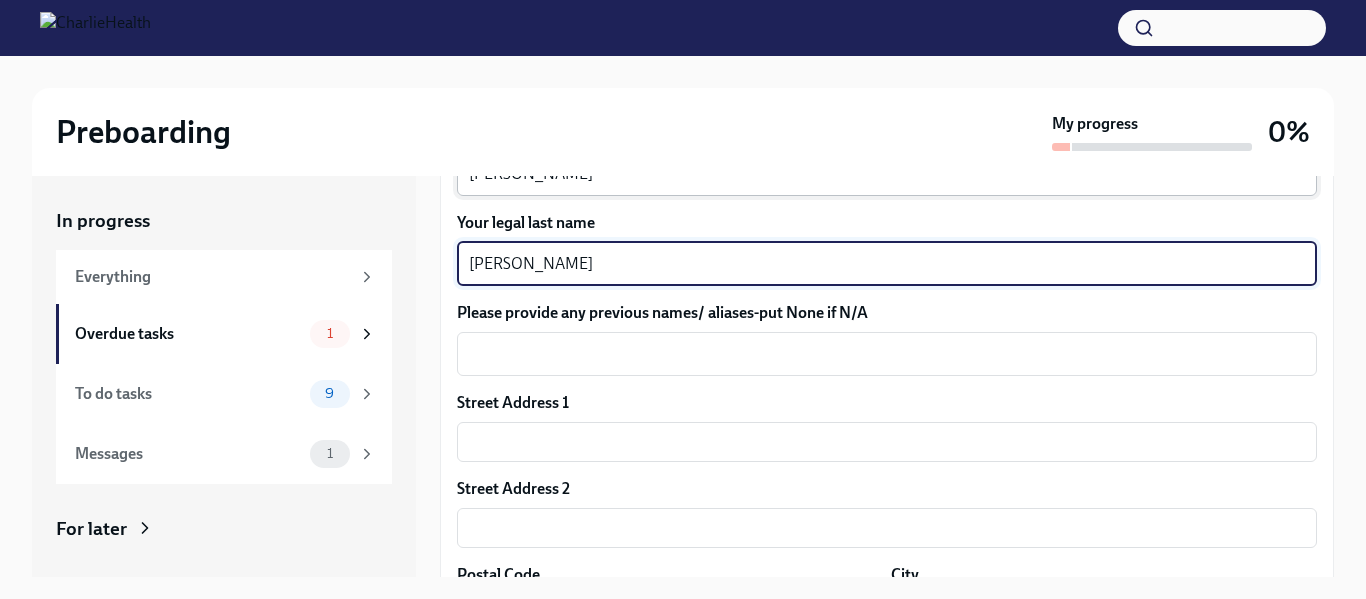 scroll, scrollTop: 380, scrollLeft: 0, axis: vertical 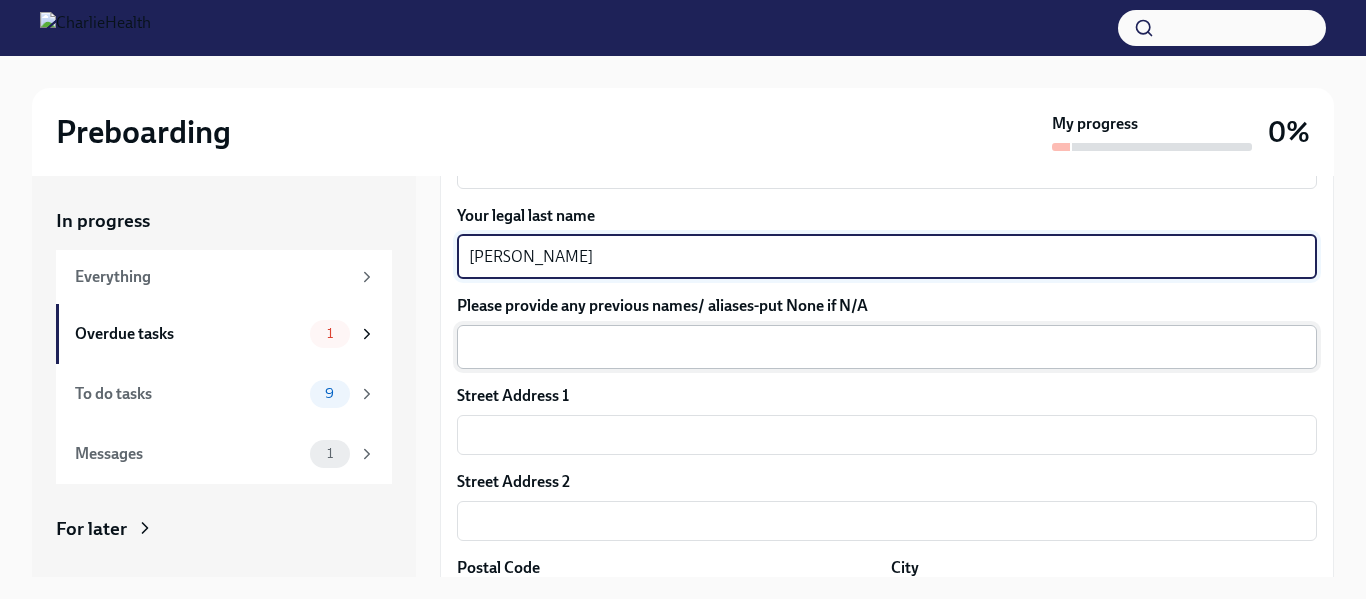 type on "[PERSON_NAME]" 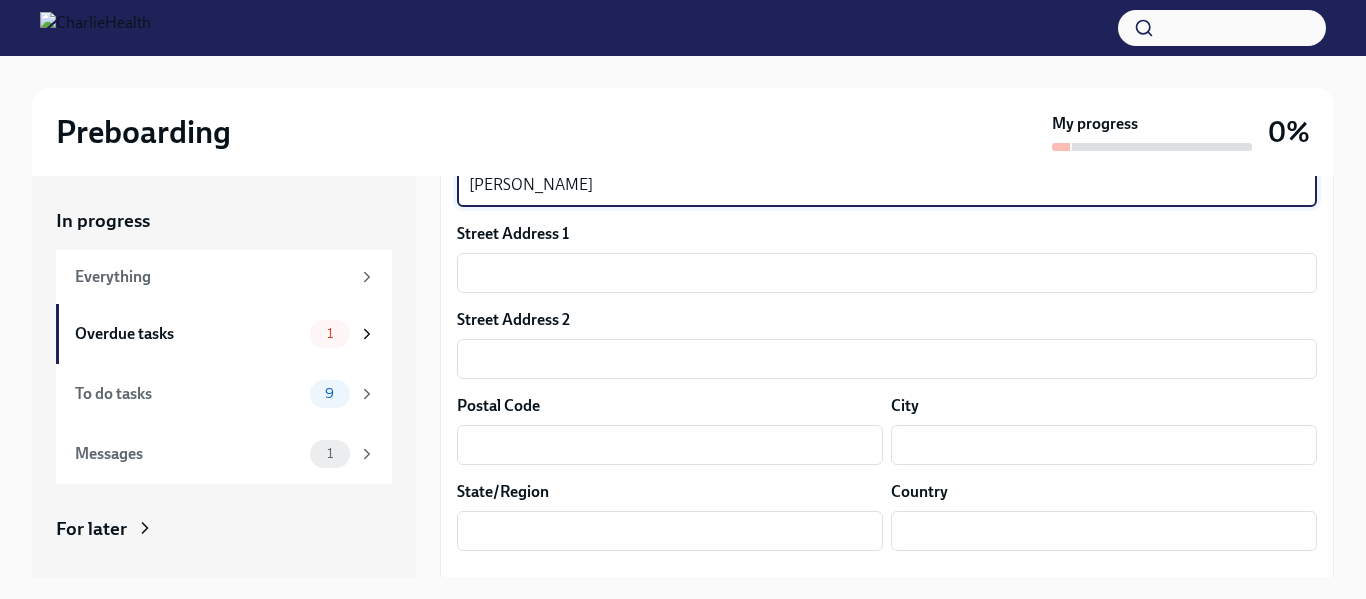 scroll, scrollTop: 540, scrollLeft: 0, axis: vertical 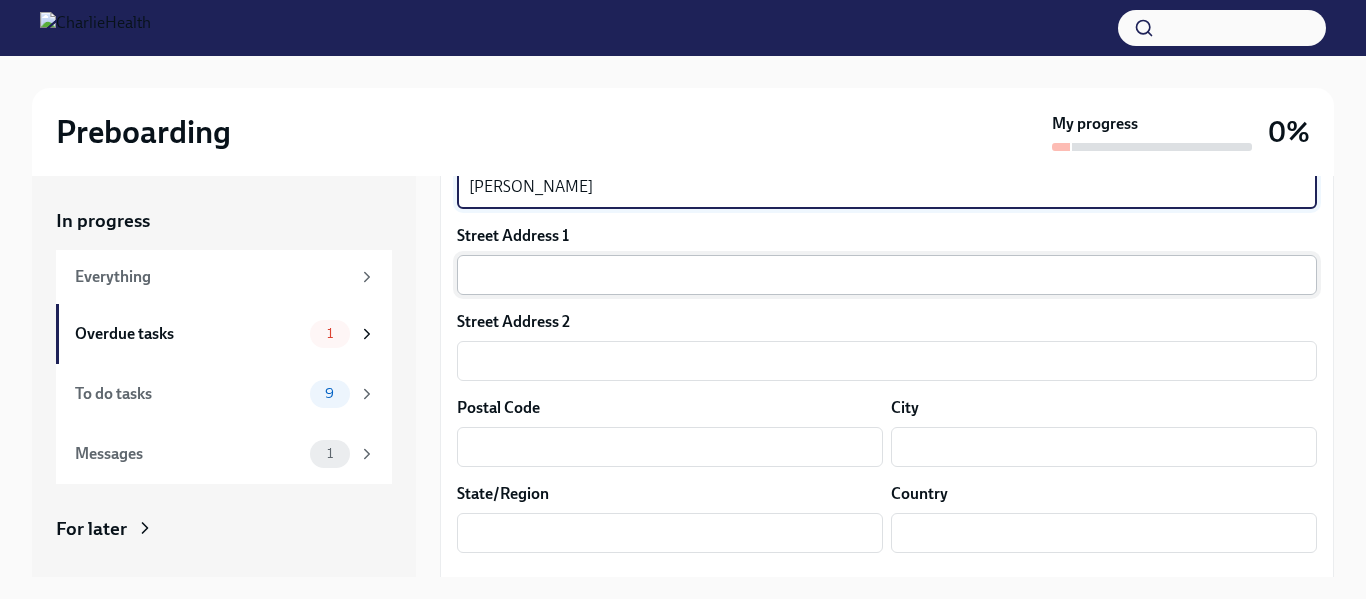 type on "[PERSON_NAME]" 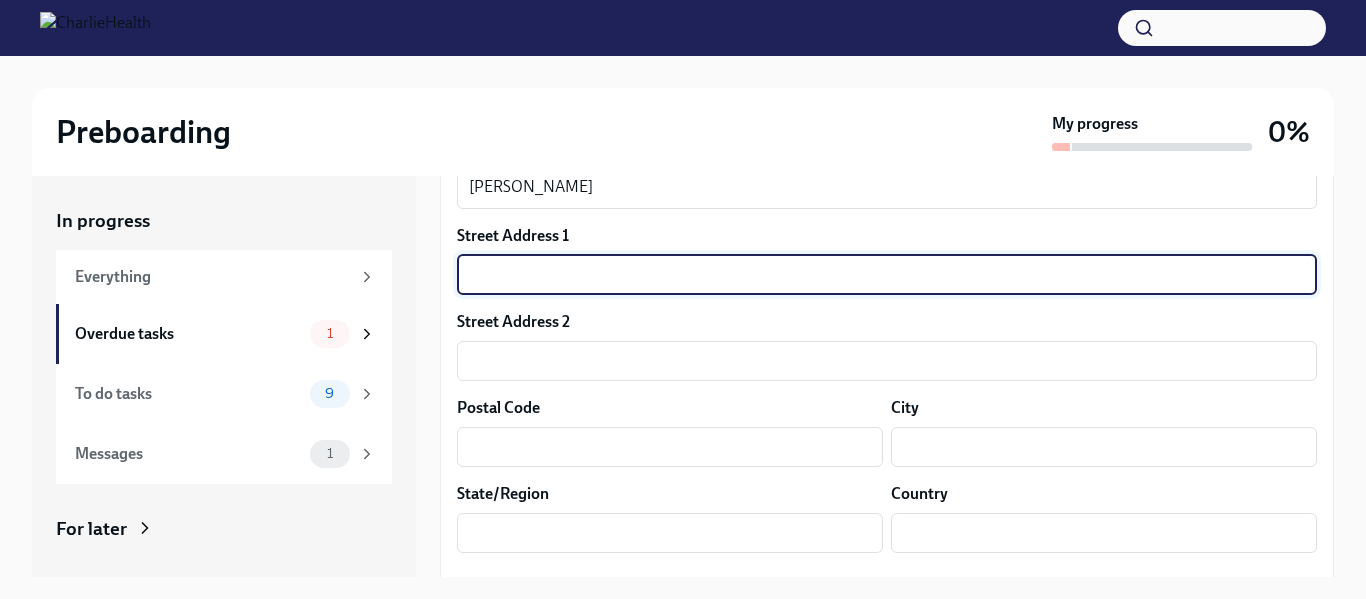 type on "[STREET_ADDRESS]" 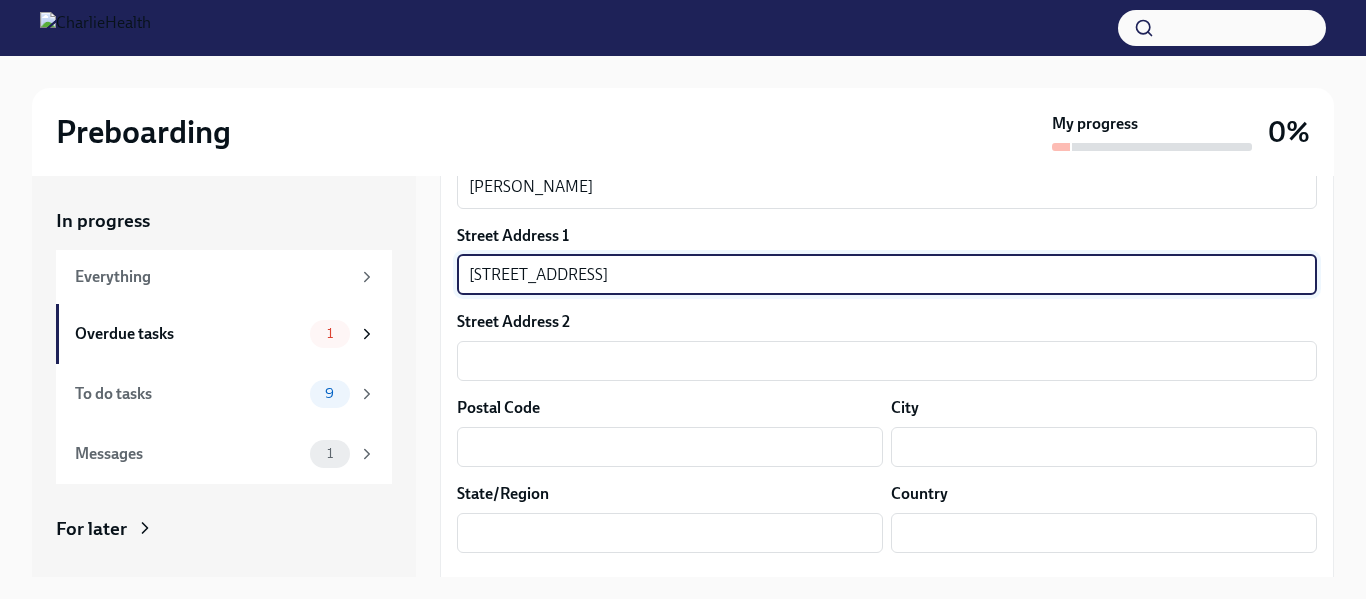 type on "3407" 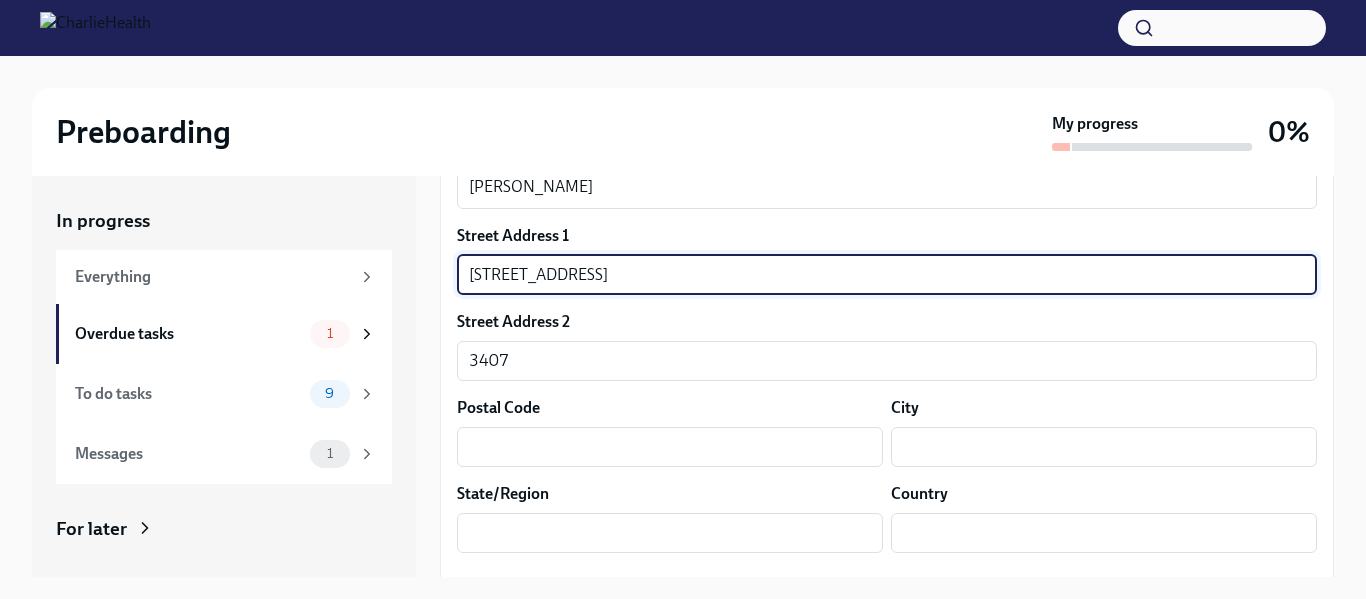 type on "75043" 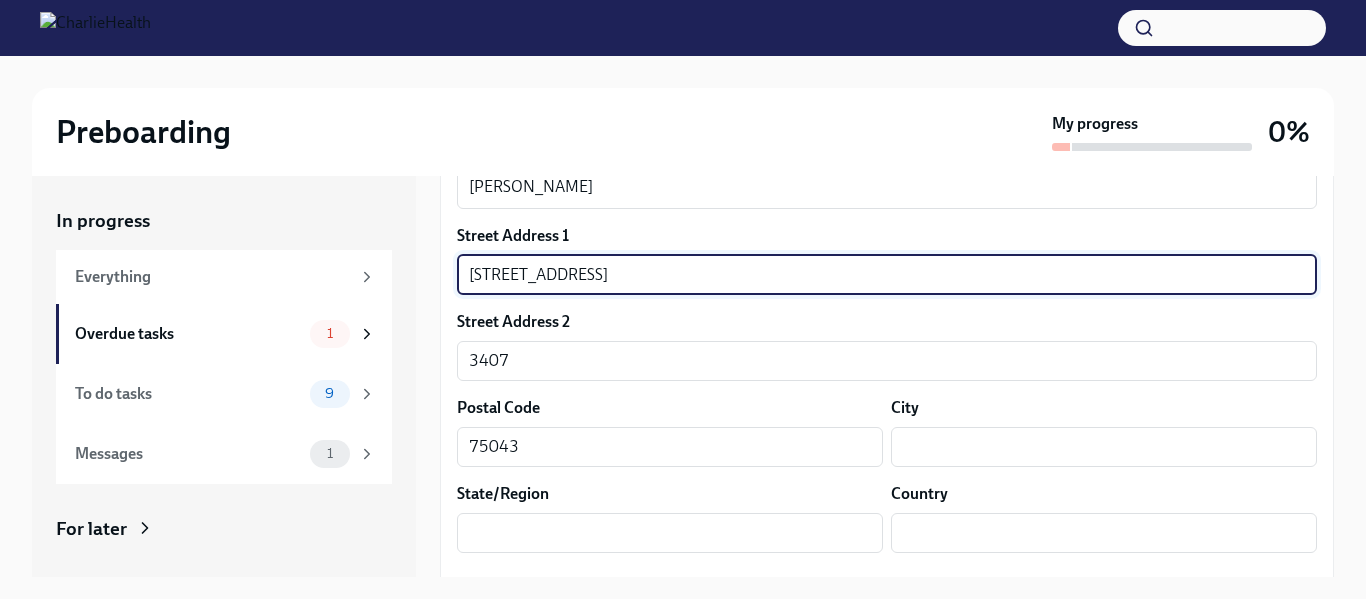 type on "Garland" 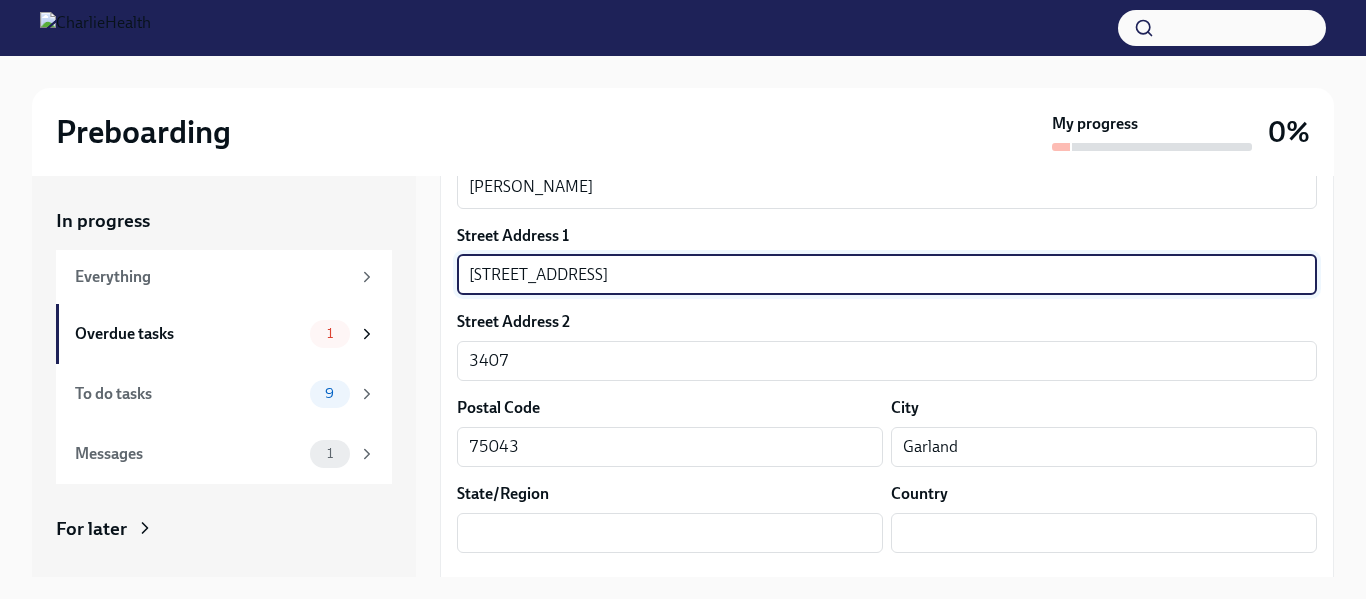 type on "[GEOGRAPHIC_DATA]" 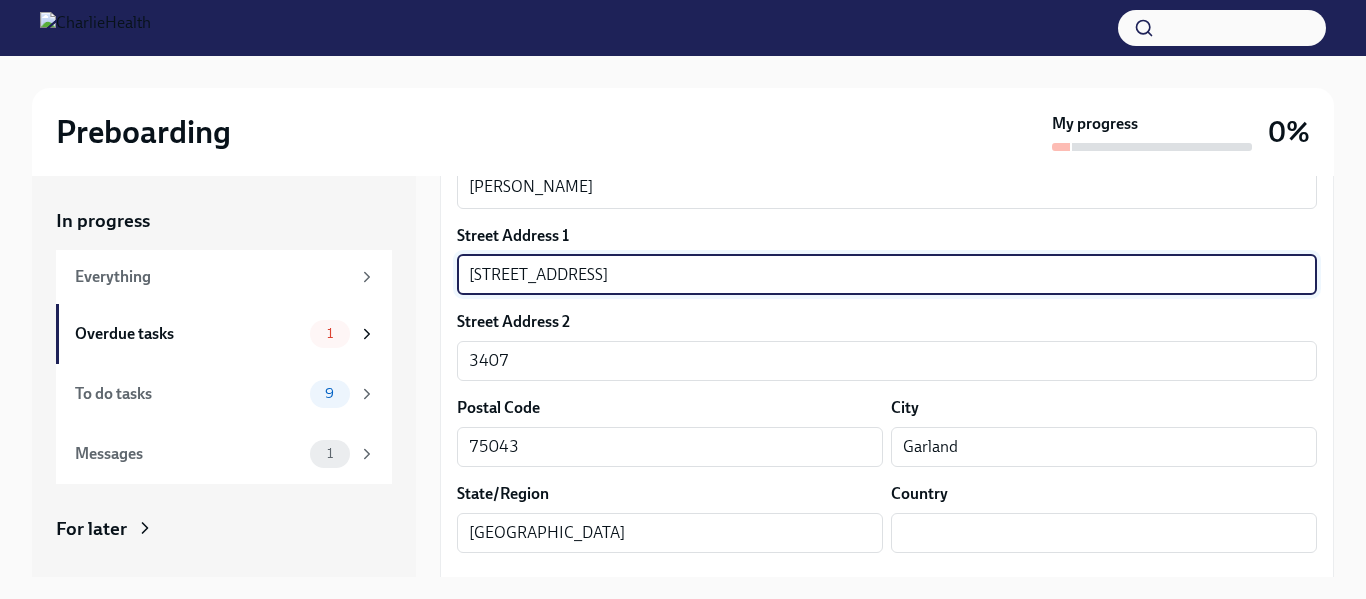 type on "US" 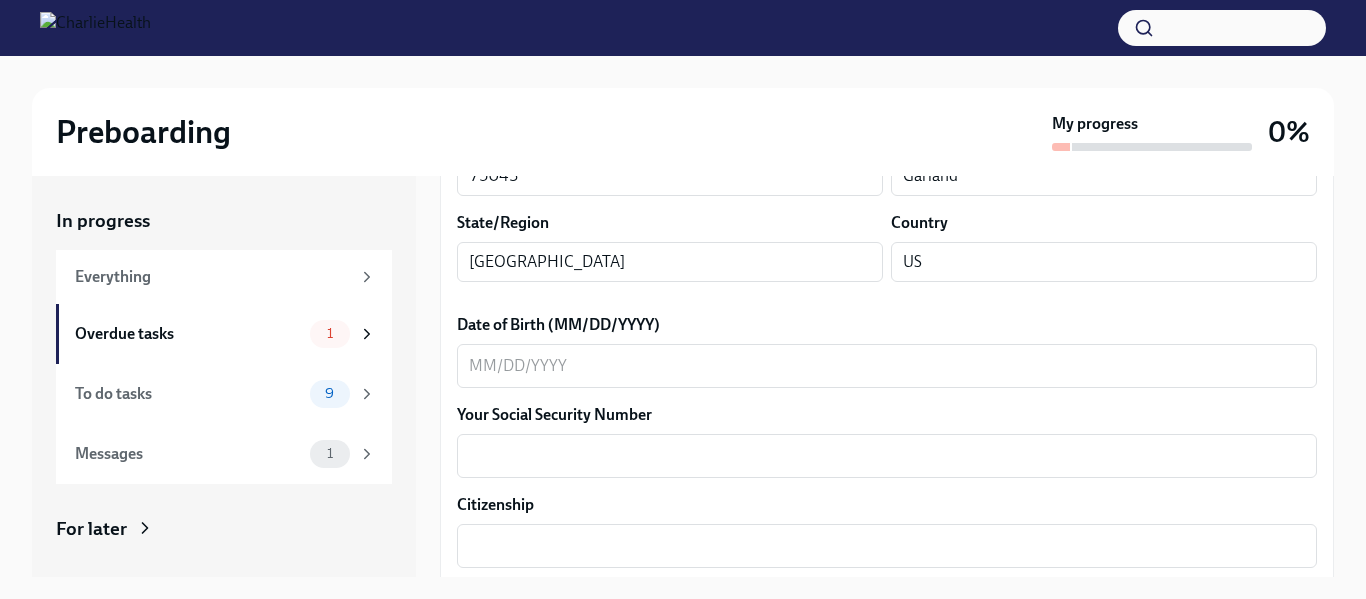 scroll, scrollTop: 812, scrollLeft: 0, axis: vertical 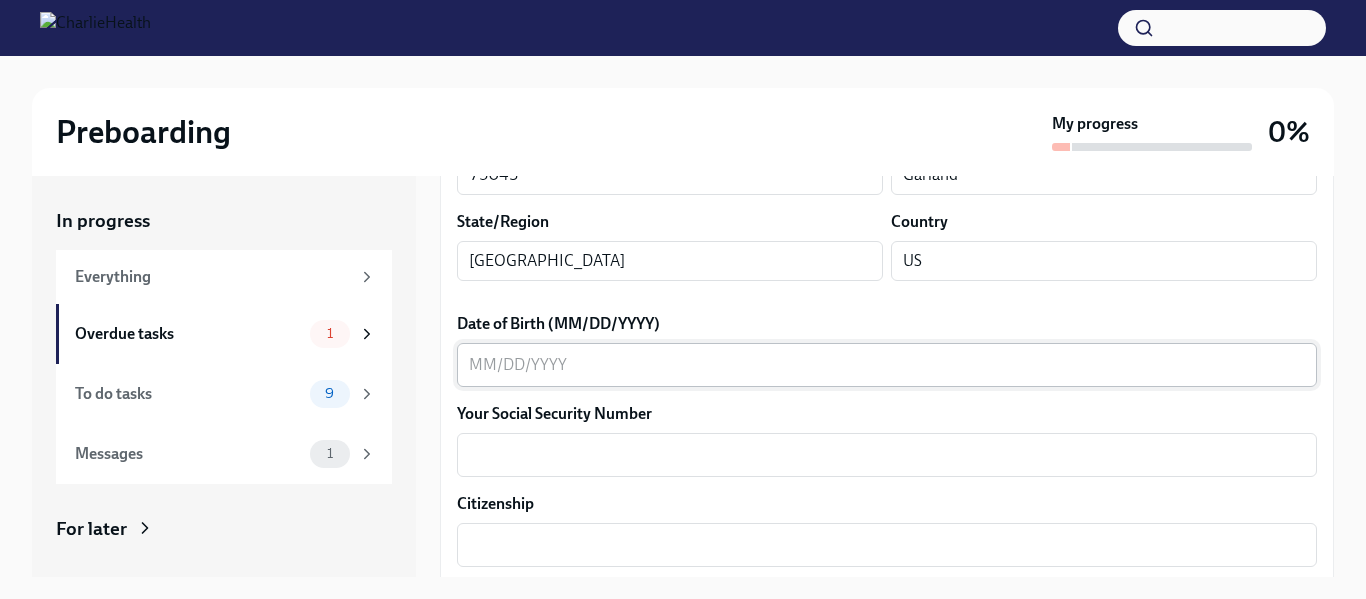 click on "Date of Birth (MM/DD/YYYY)" at bounding box center [887, 365] 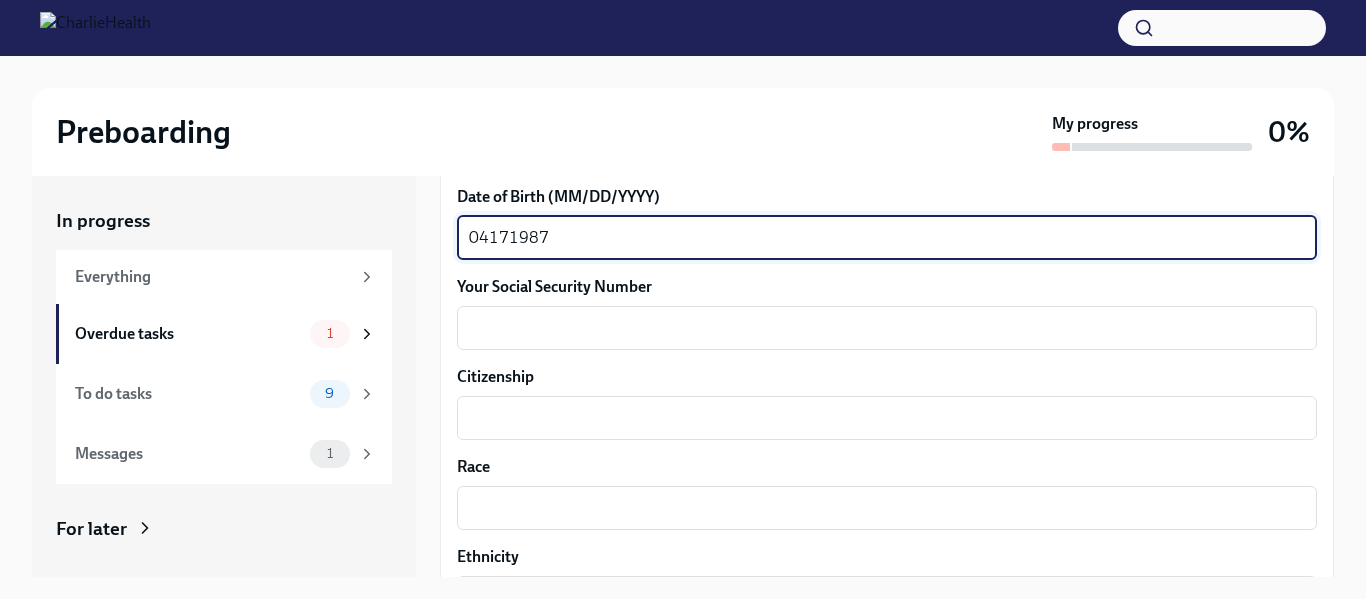 scroll, scrollTop: 944, scrollLeft: 0, axis: vertical 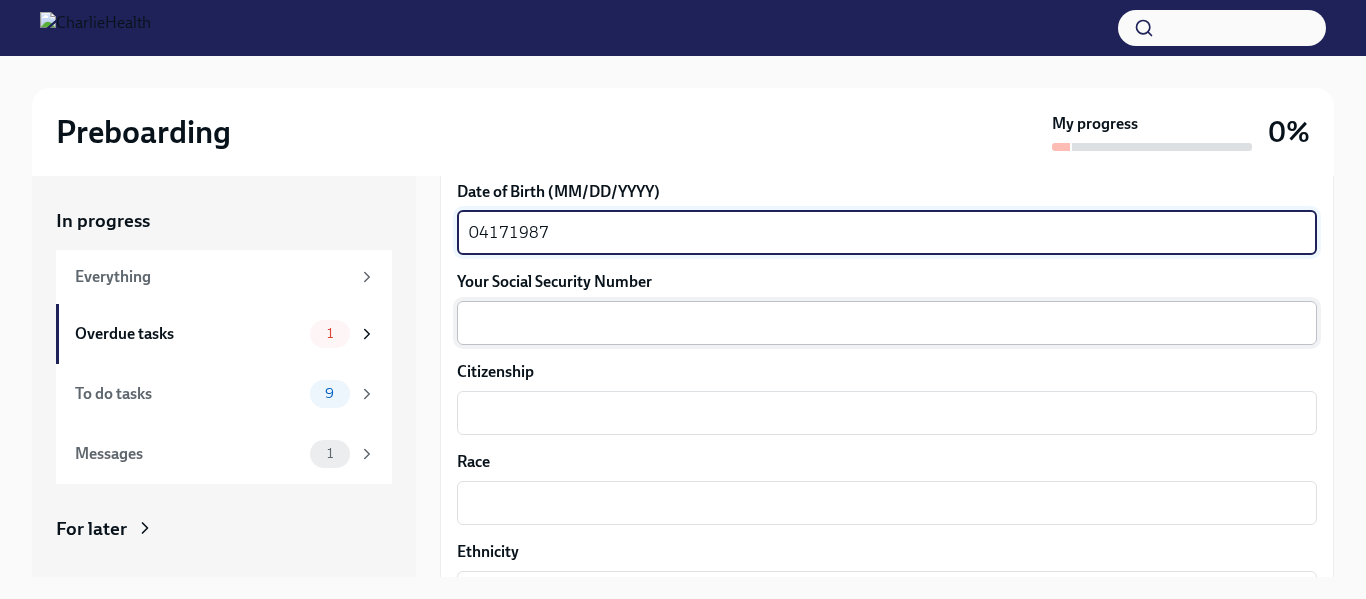 type on "04171987" 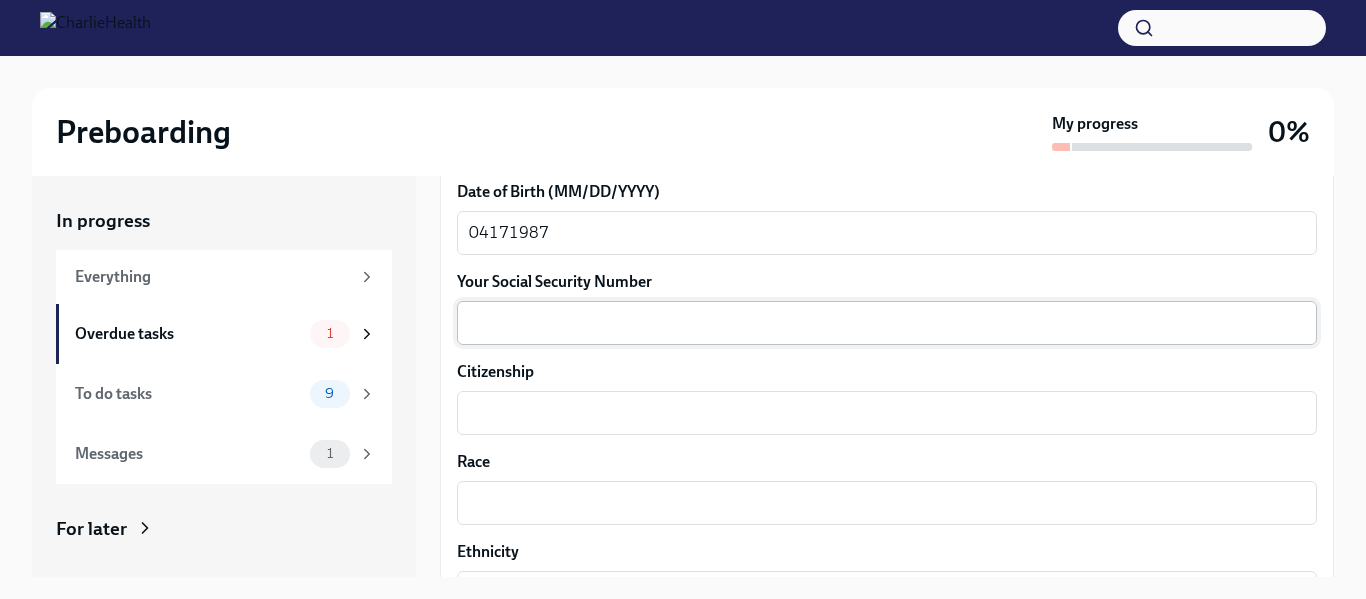 click on "x ​" at bounding box center [887, 323] 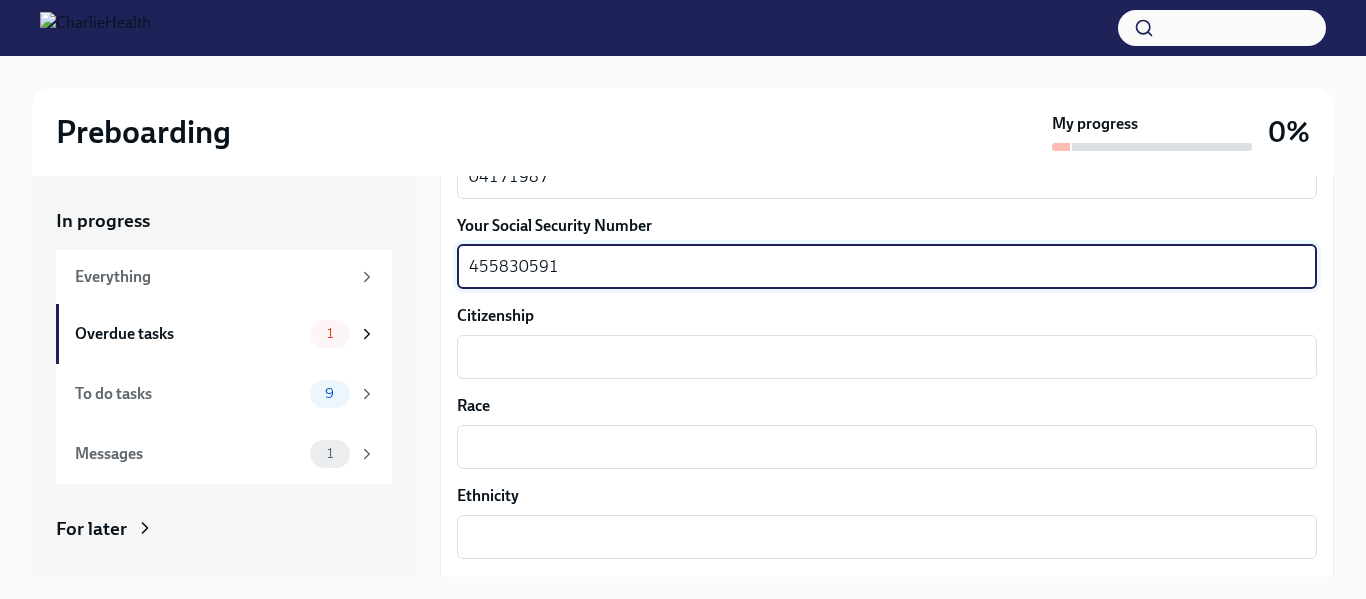 scroll, scrollTop: 1011, scrollLeft: 0, axis: vertical 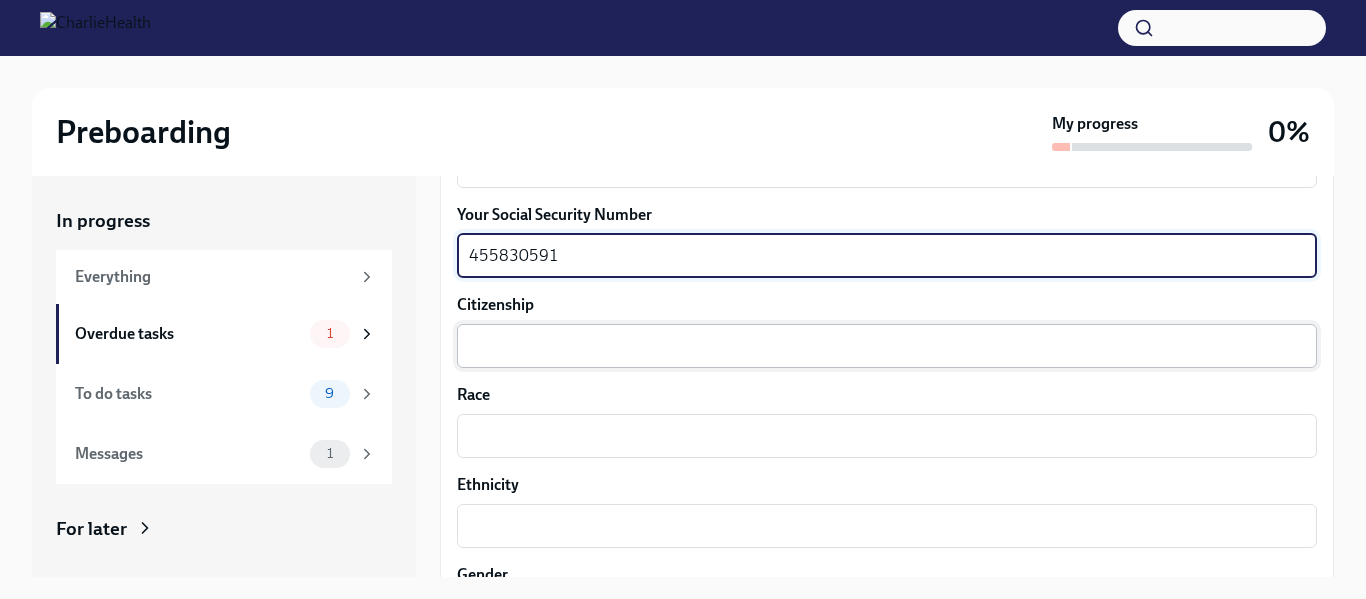 type on "455830591" 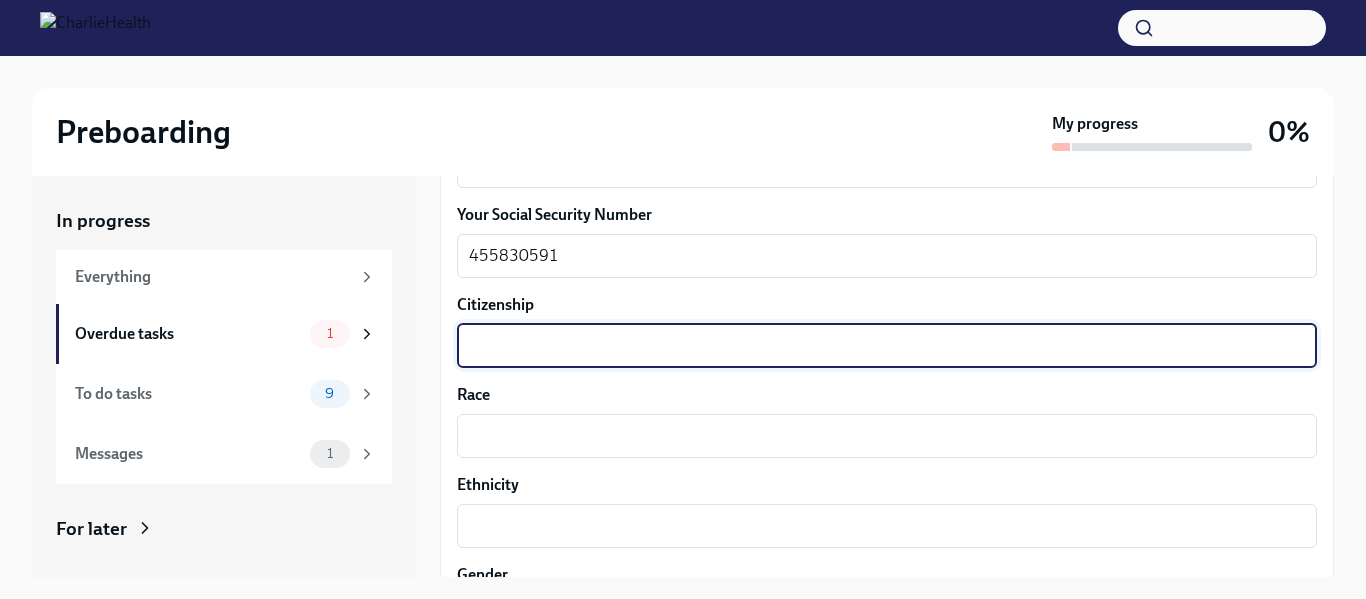 click on "Citizenship" at bounding box center [887, 346] 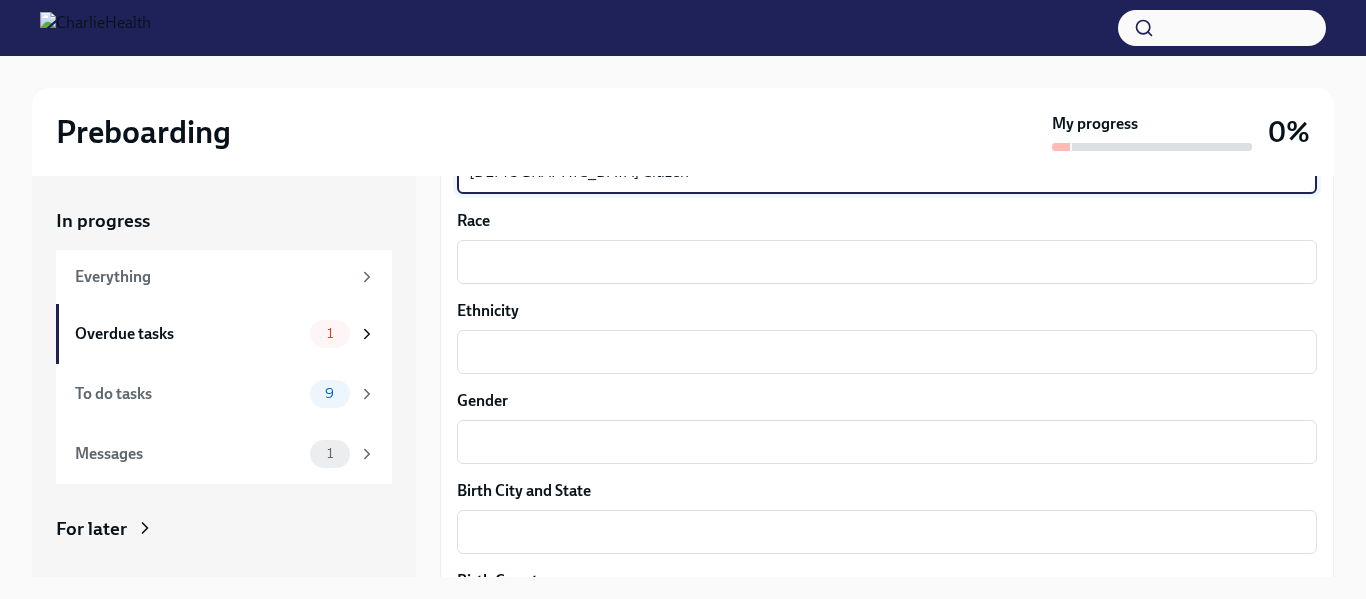 scroll, scrollTop: 1210, scrollLeft: 0, axis: vertical 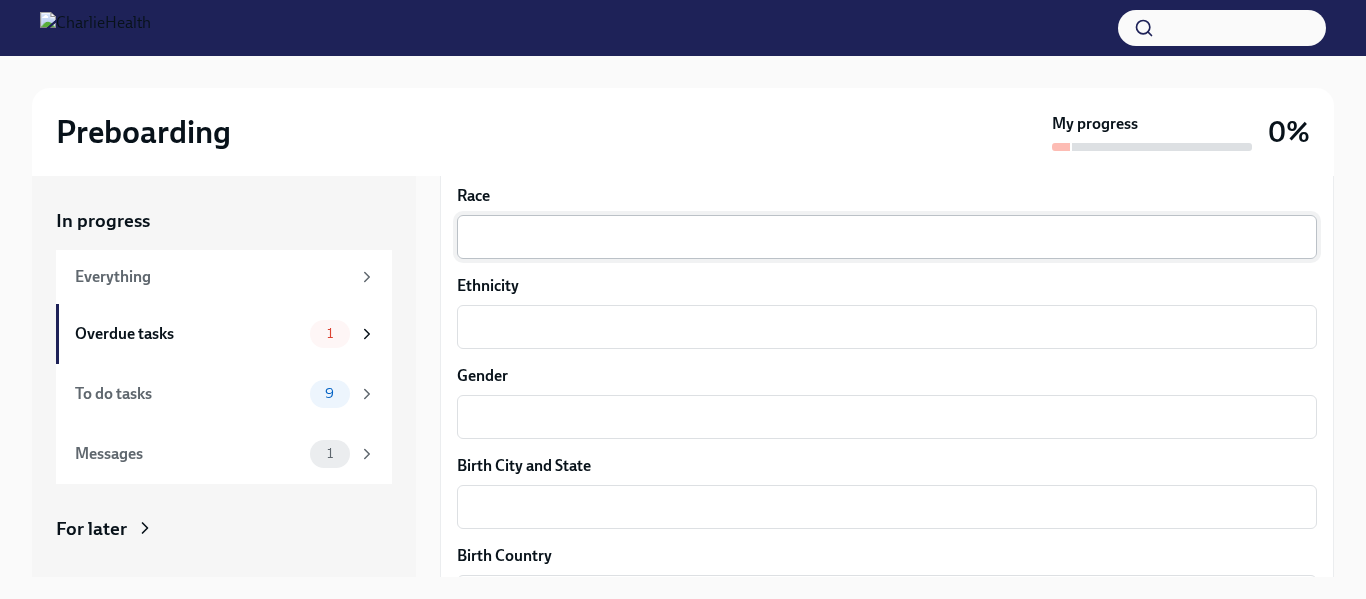 type on "[DEMOGRAPHIC_DATA] Citizen" 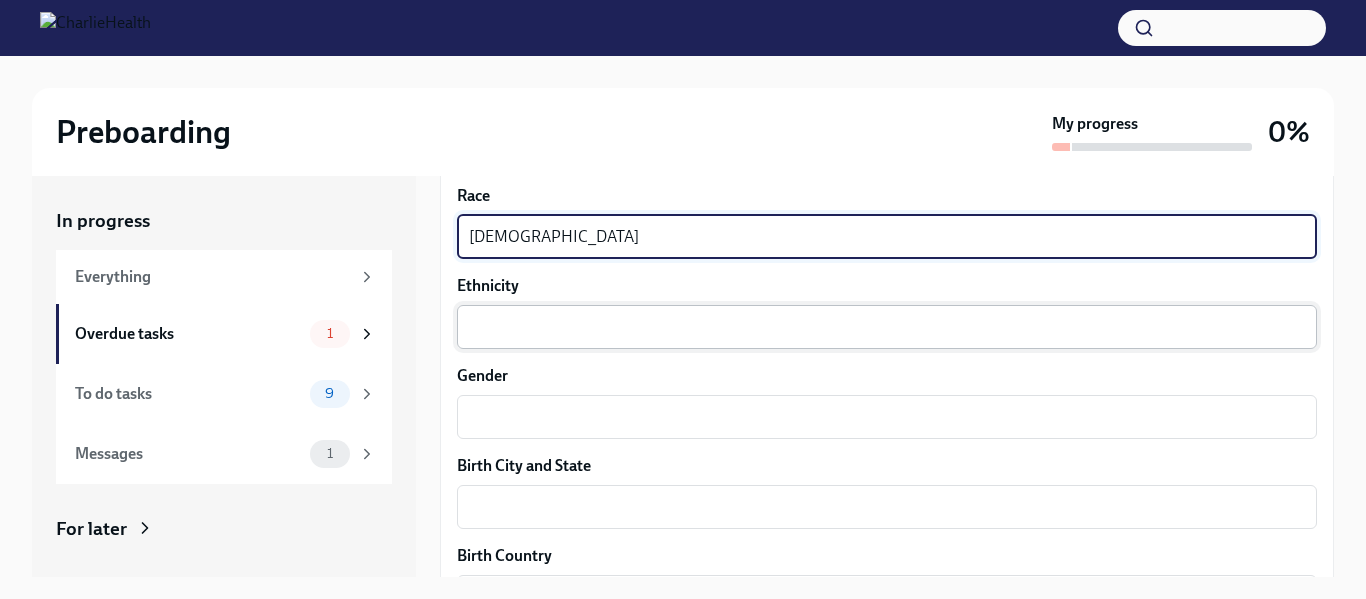 type on "[DEMOGRAPHIC_DATA]" 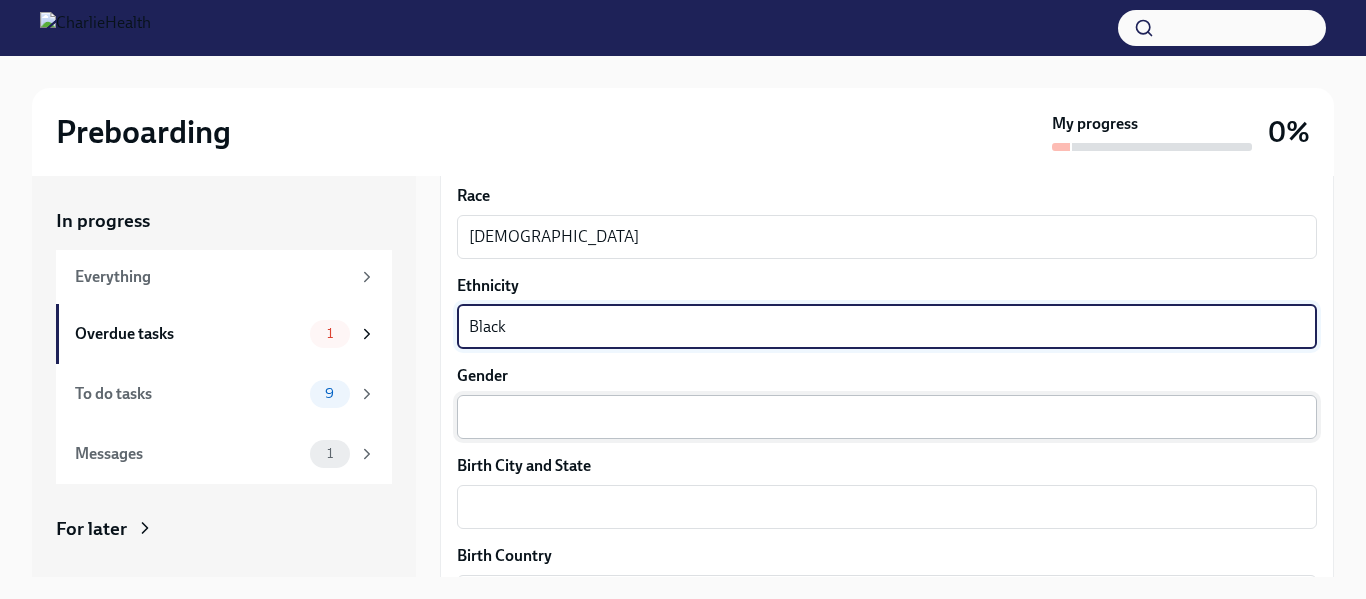 type on "Black" 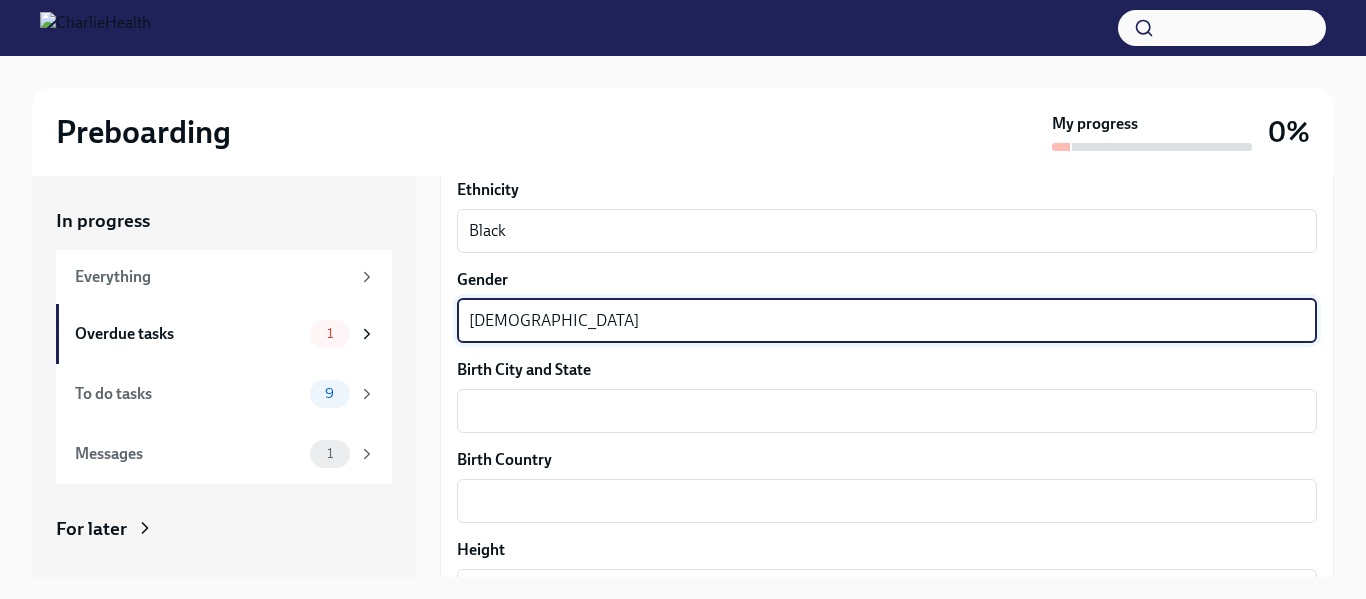 scroll, scrollTop: 1309, scrollLeft: 0, axis: vertical 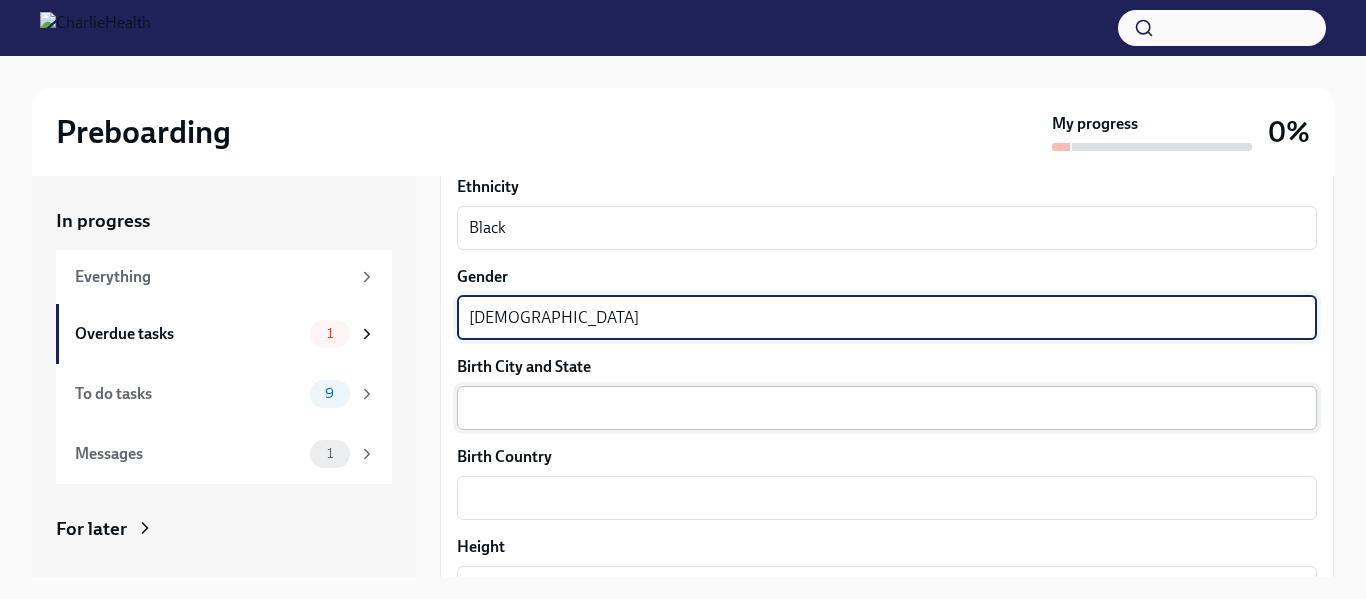 type on "[DEMOGRAPHIC_DATA]" 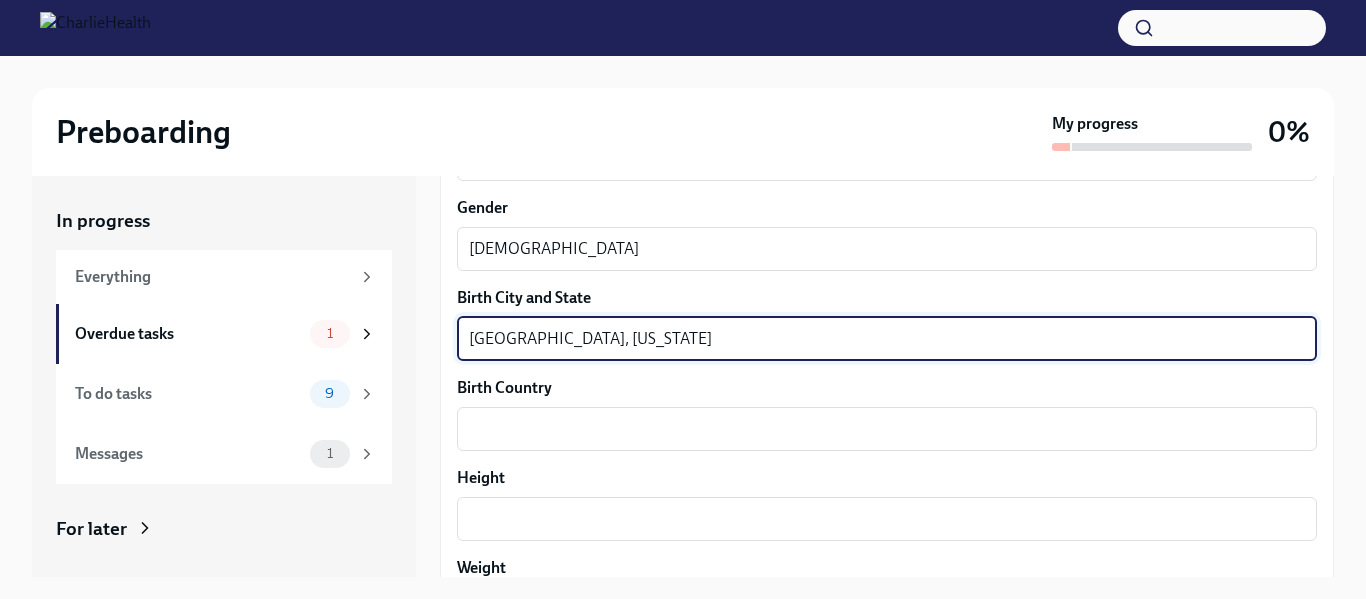 scroll, scrollTop: 1387, scrollLeft: 0, axis: vertical 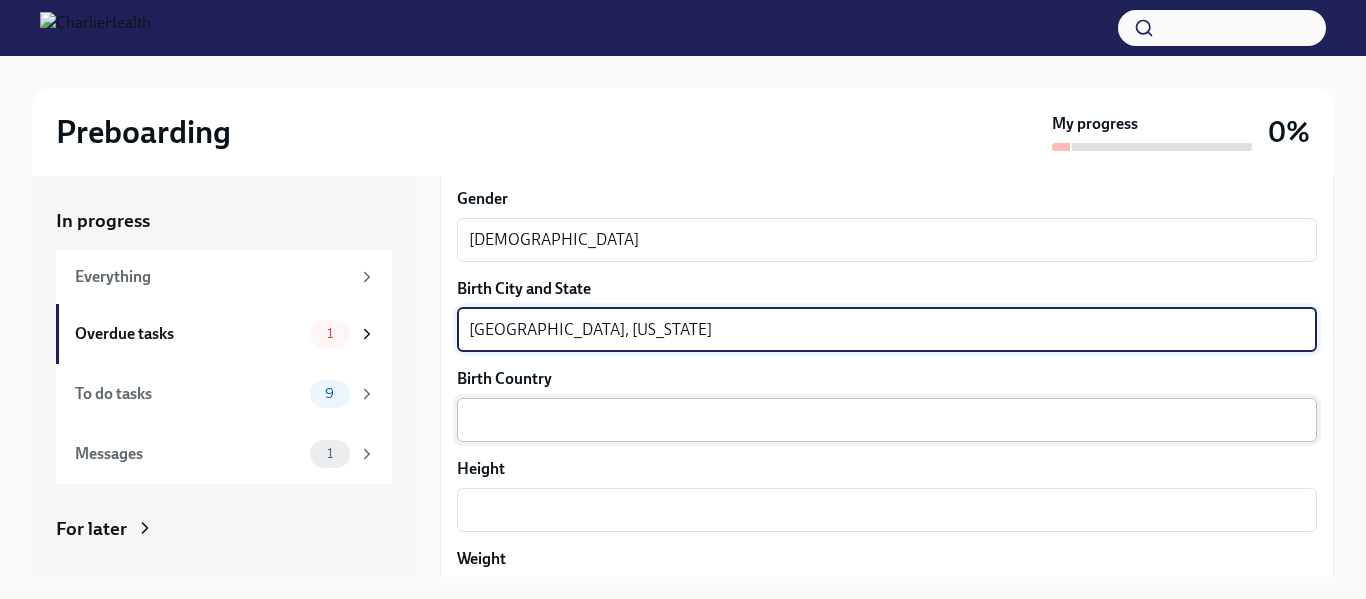 type on "[GEOGRAPHIC_DATA], [US_STATE]" 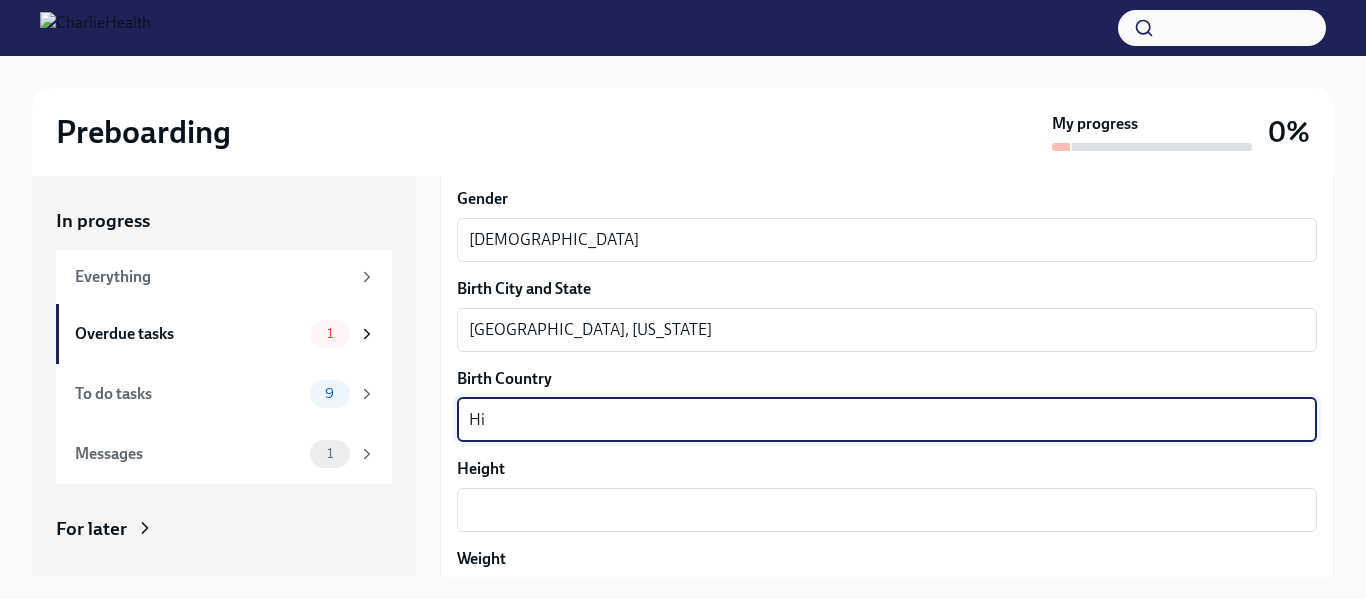 type on "H" 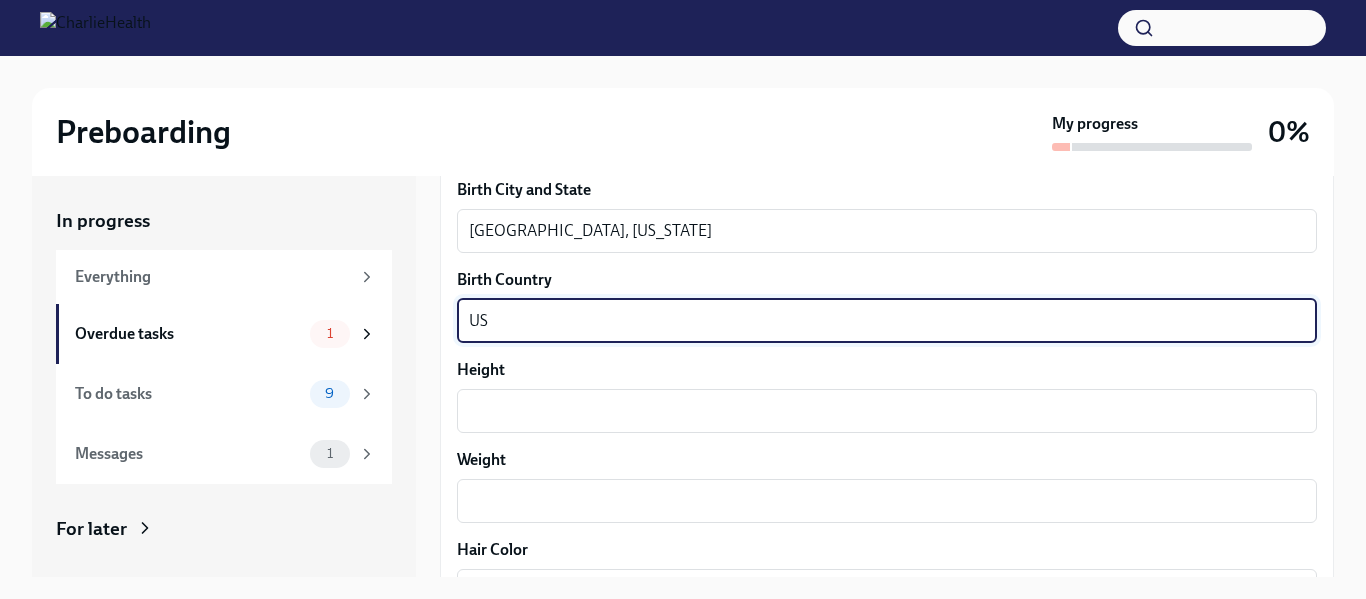 scroll, scrollTop: 1492, scrollLeft: 0, axis: vertical 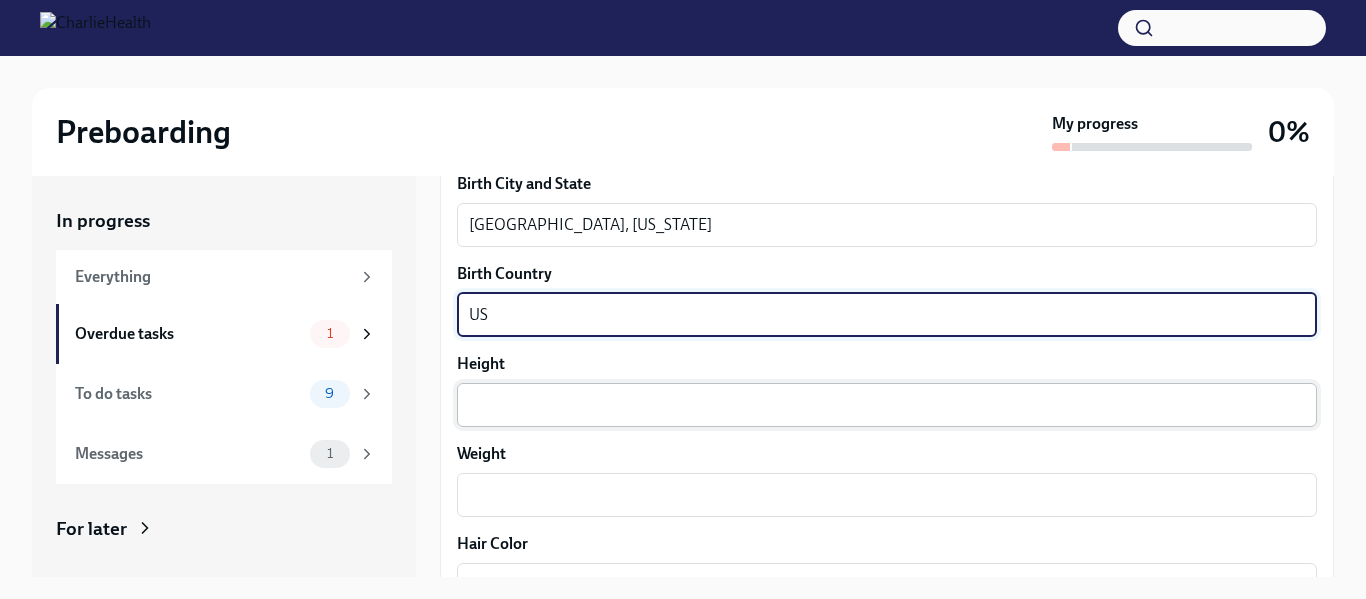 type on "US" 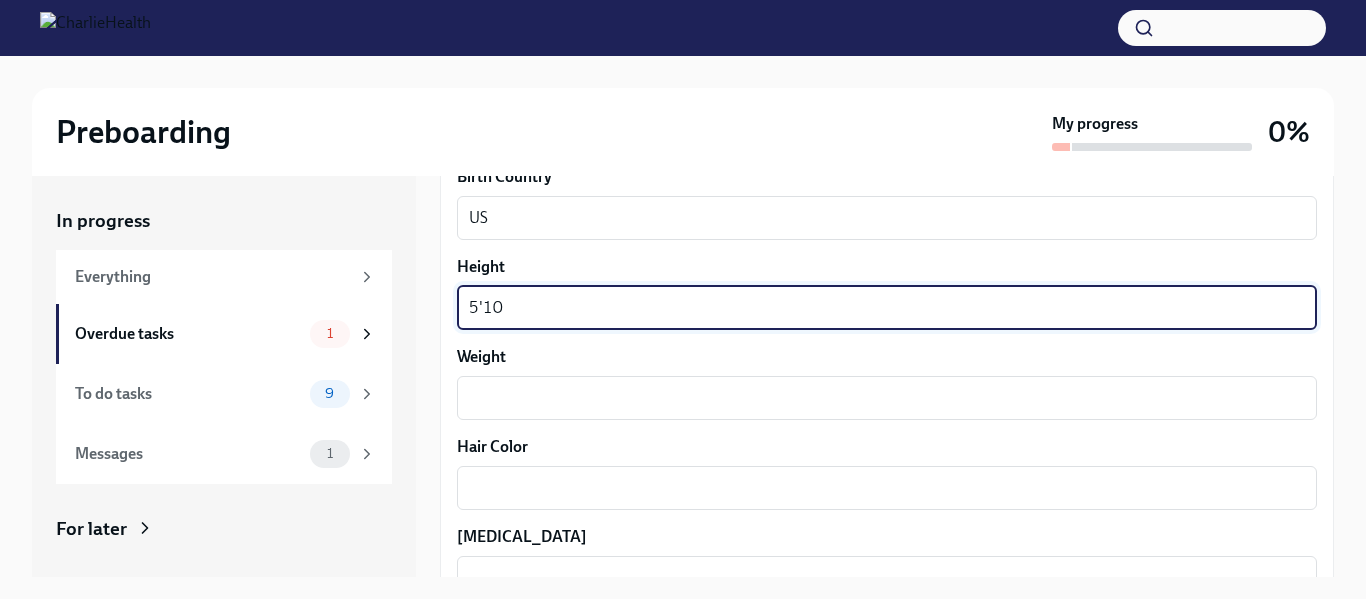 scroll, scrollTop: 1604, scrollLeft: 0, axis: vertical 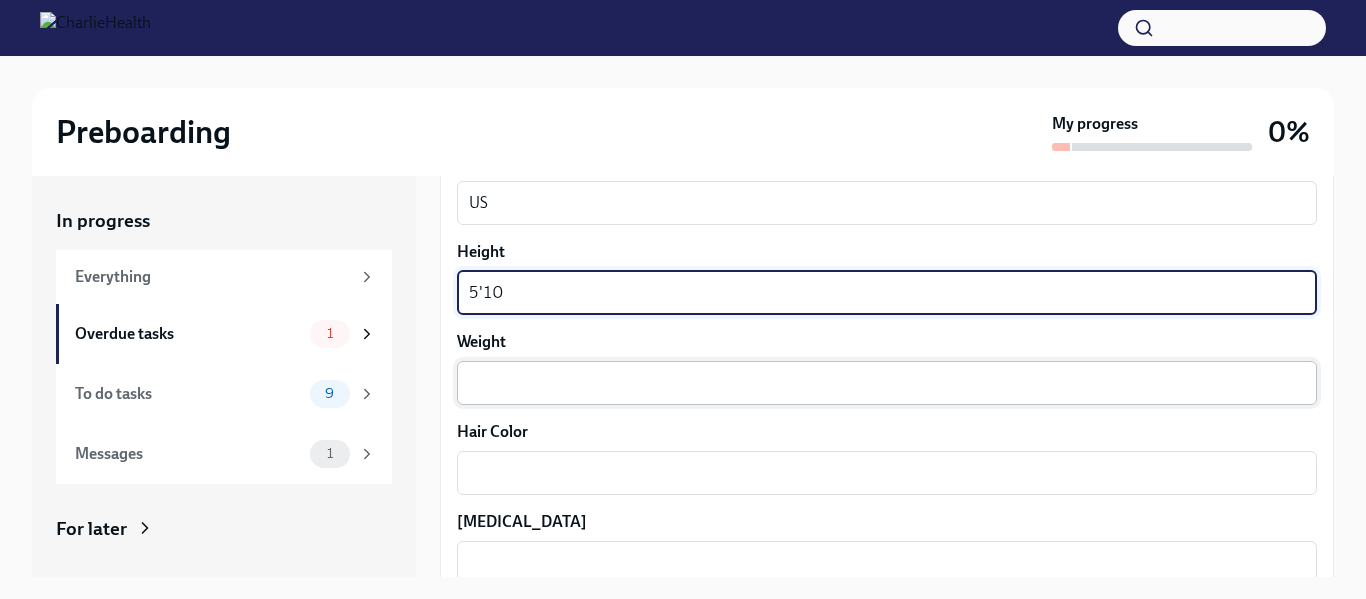 type on "5'10" 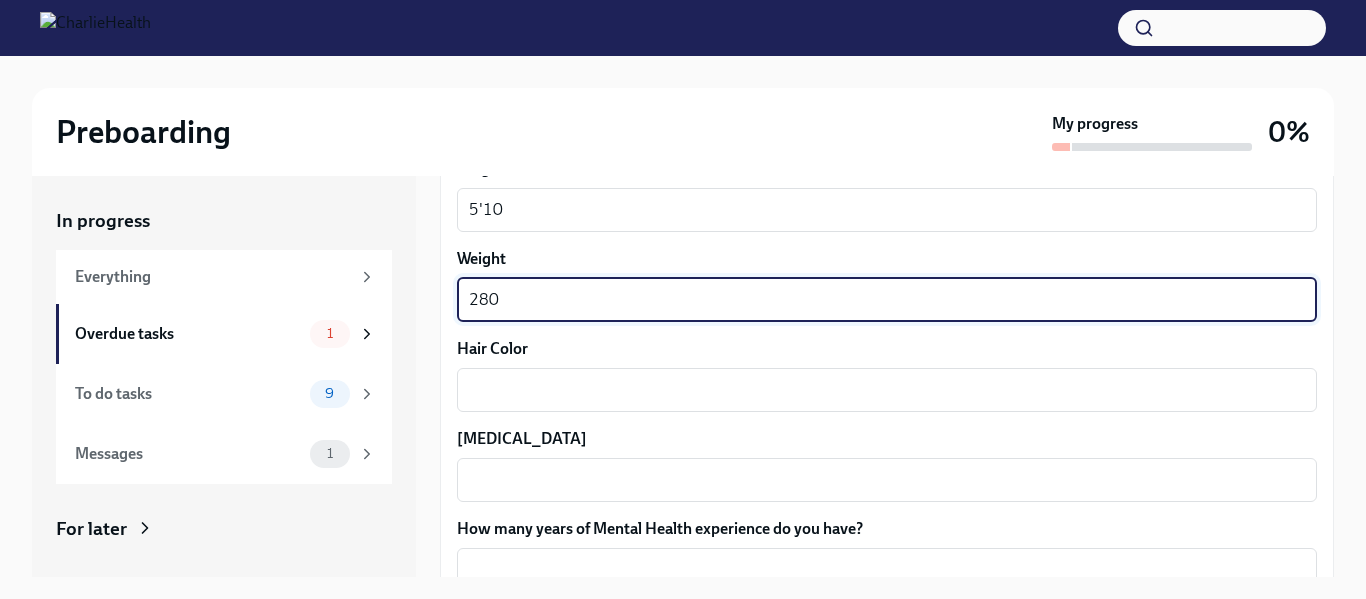 scroll, scrollTop: 1695, scrollLeft: 0, axis: vertical 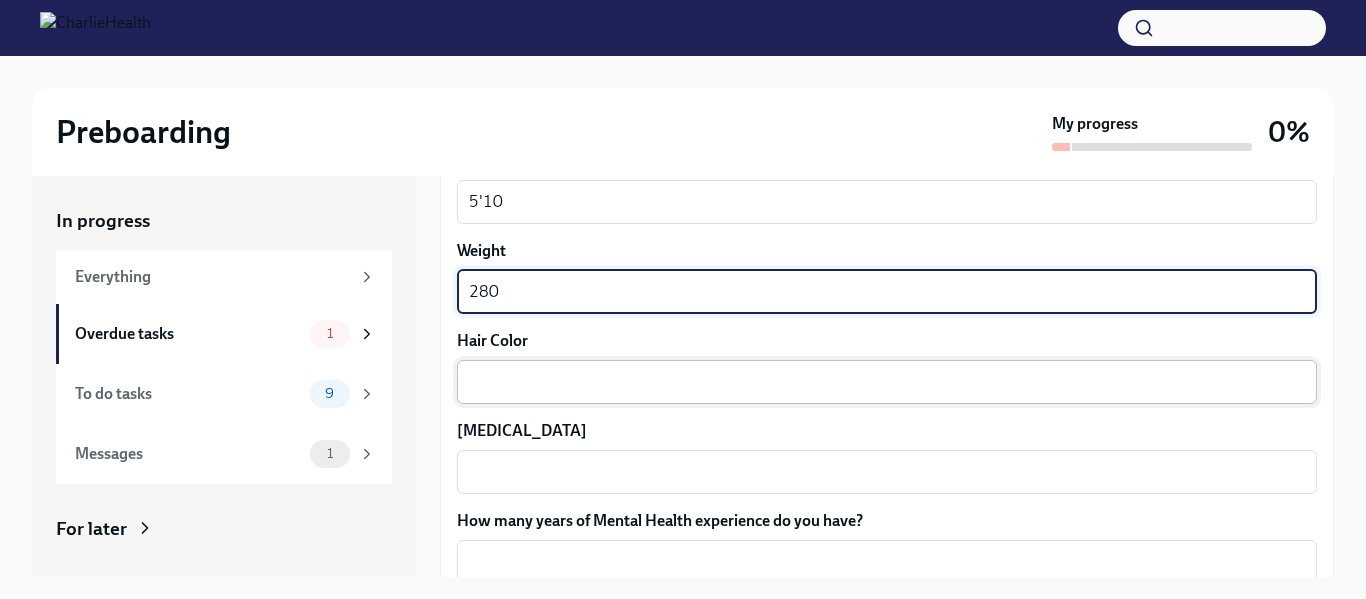 type on "280" 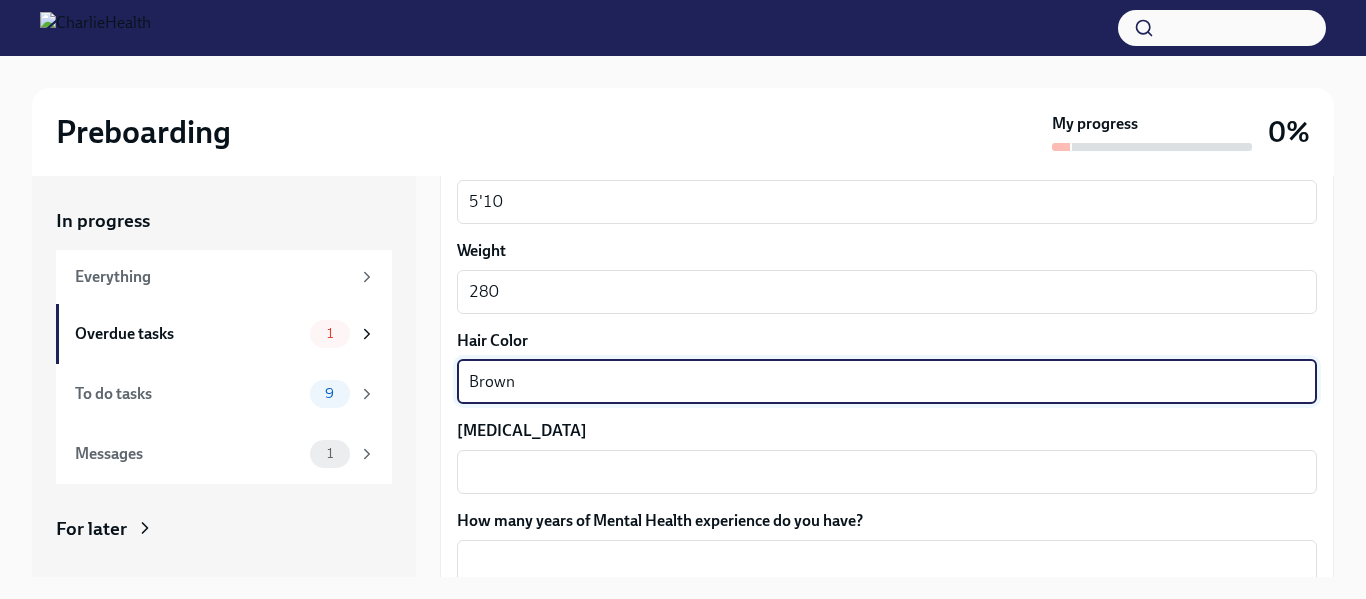 type on "Brown" 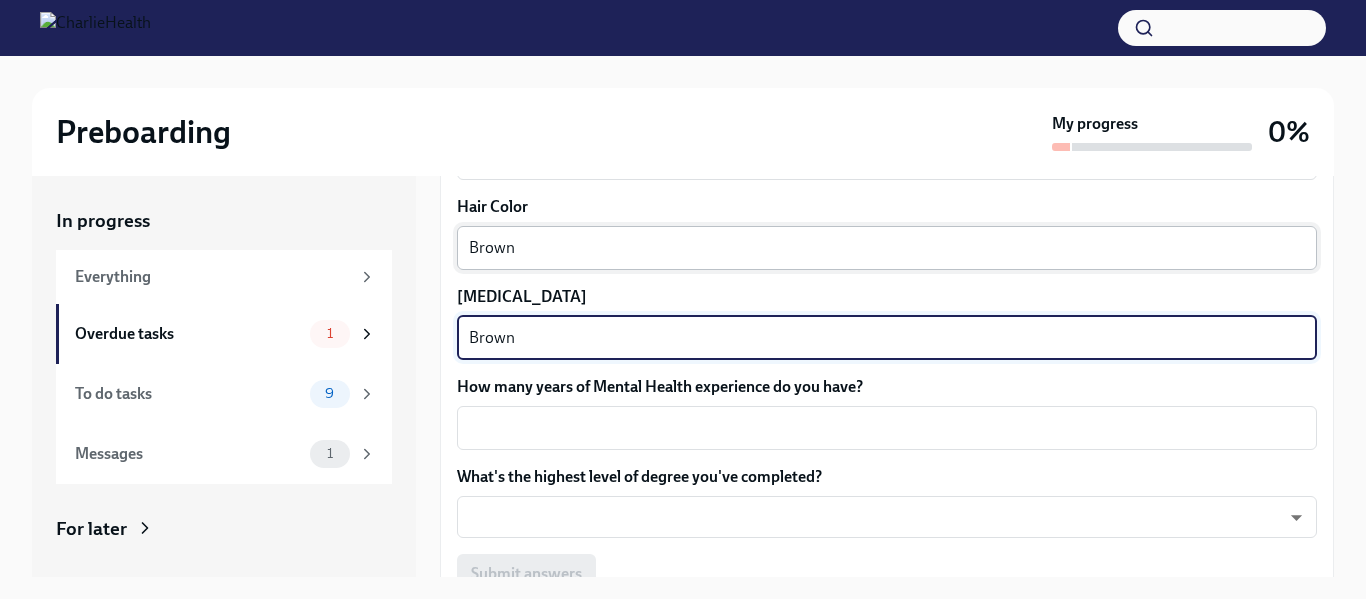 scroll, scrollTop: 1831, scrollLeft: 0, axis: vertical 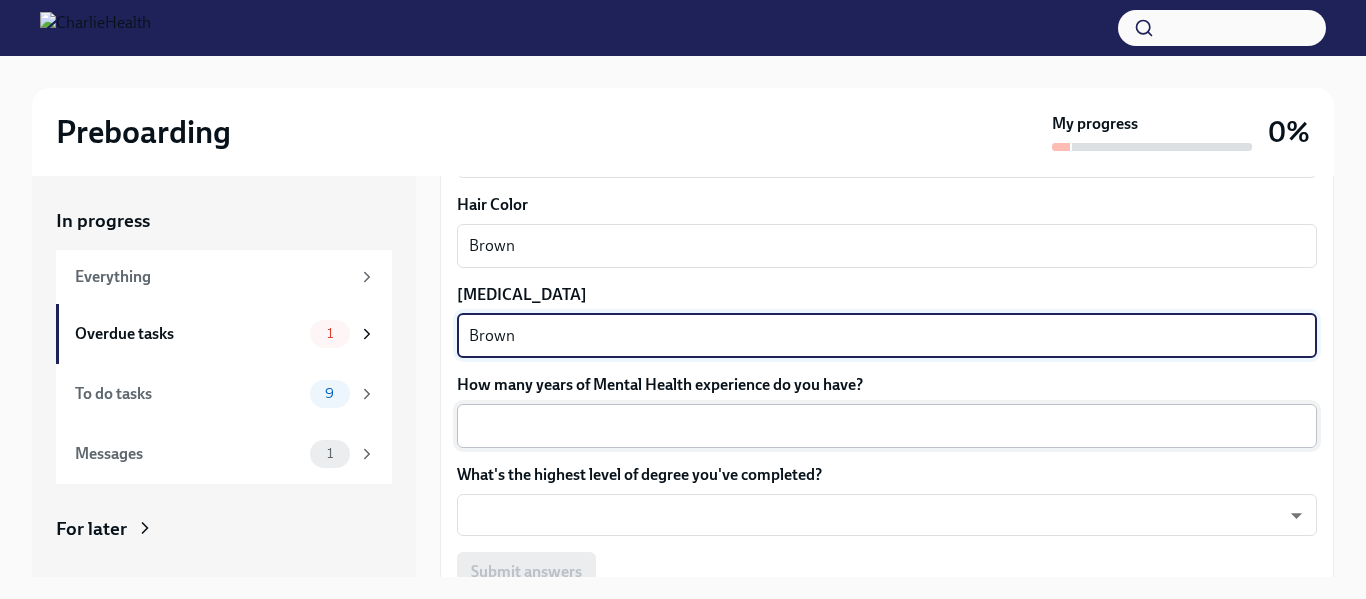 type on "Brown" 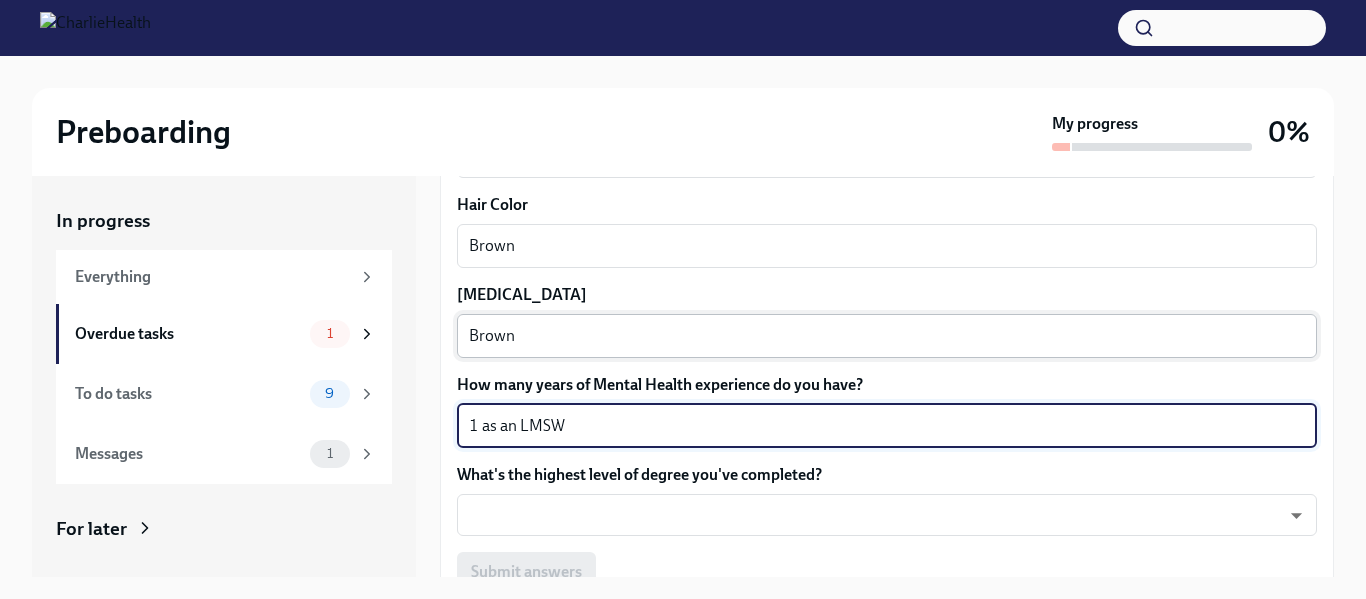 scroll, scrollTop: 1944, scrollLeft: 0, axis: vertical 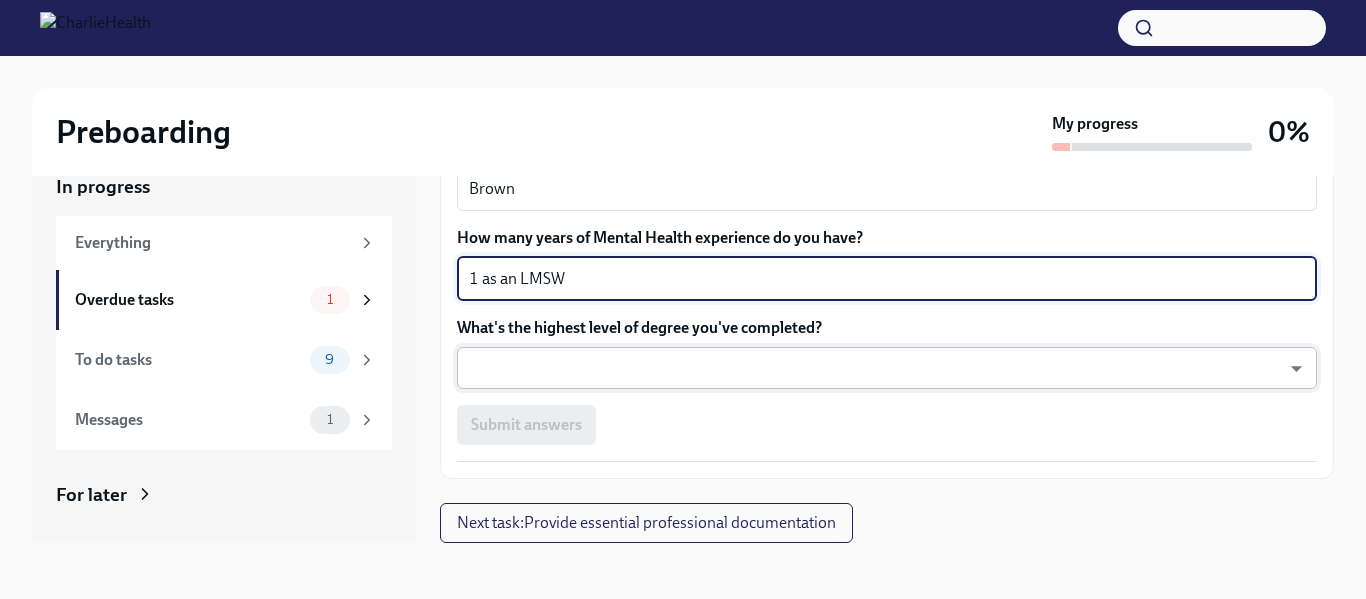 type on "1 as an LMSW" 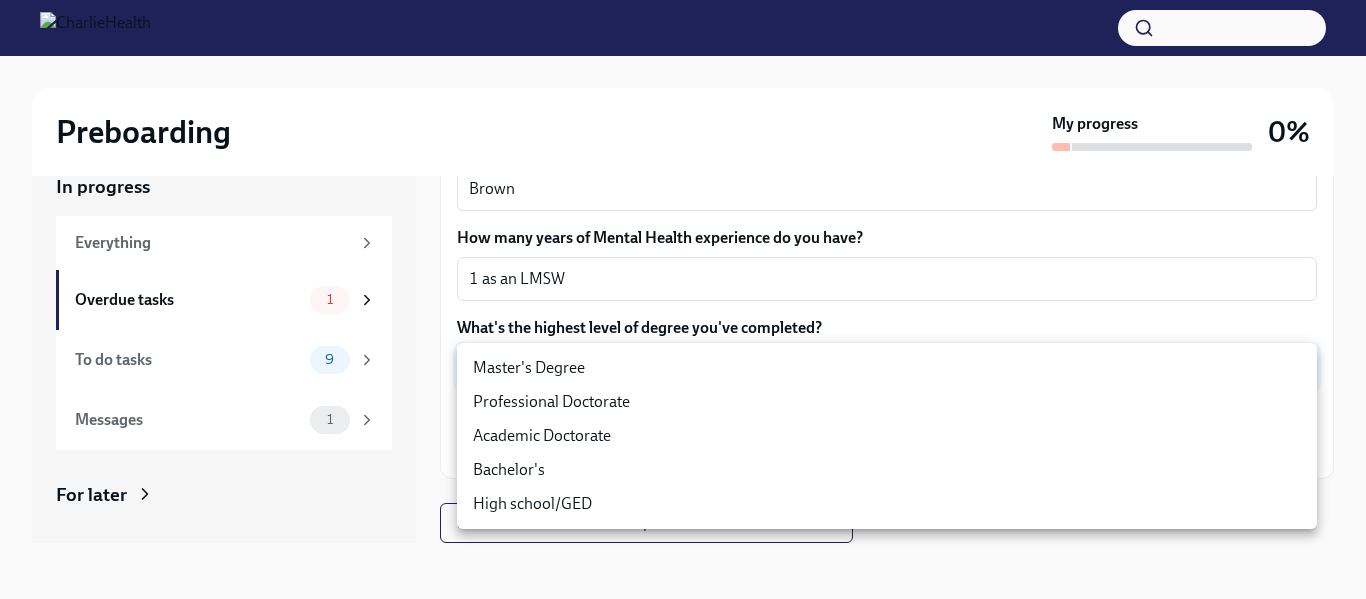 click on "Master's Degree" at bounding box center [887, 368] 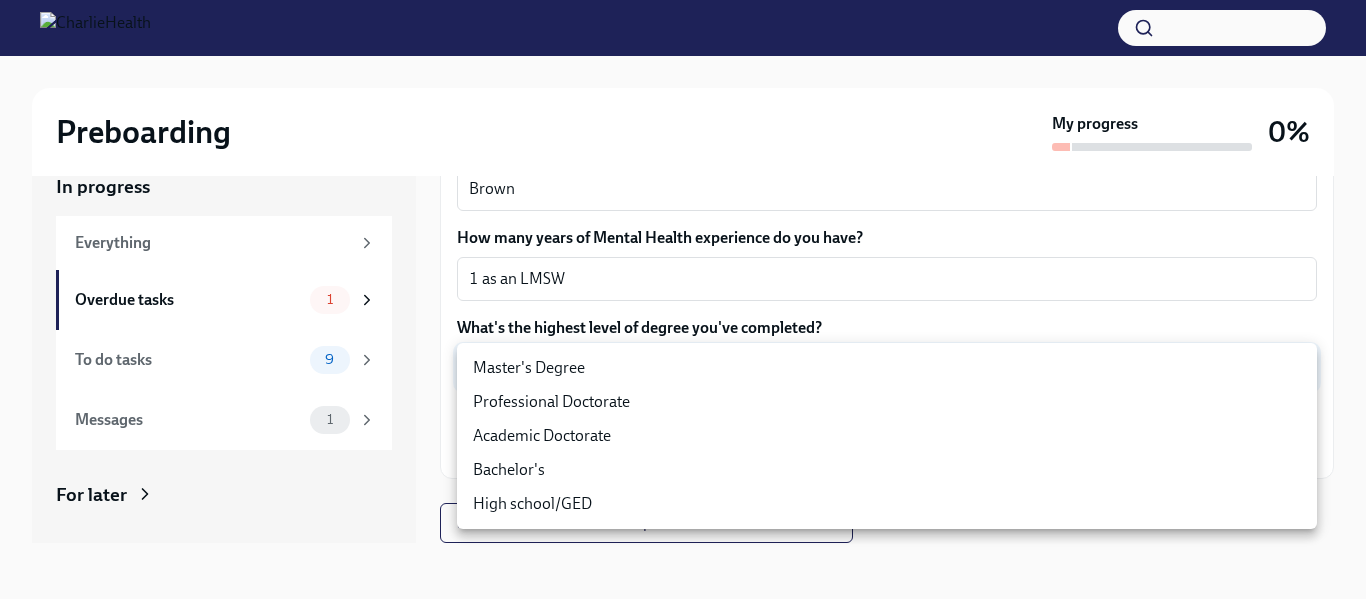 type on "2vBr-ghkD" 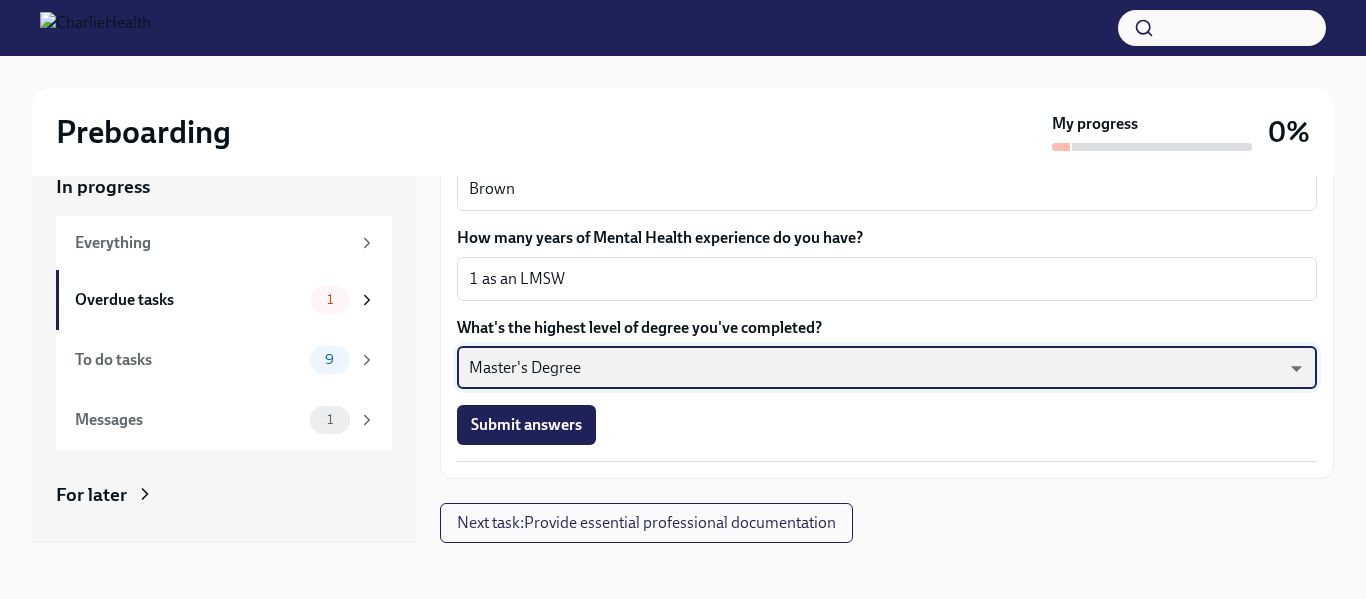 scroll, scrollTop: 1880, scrollLeft: 0, axis: vertical 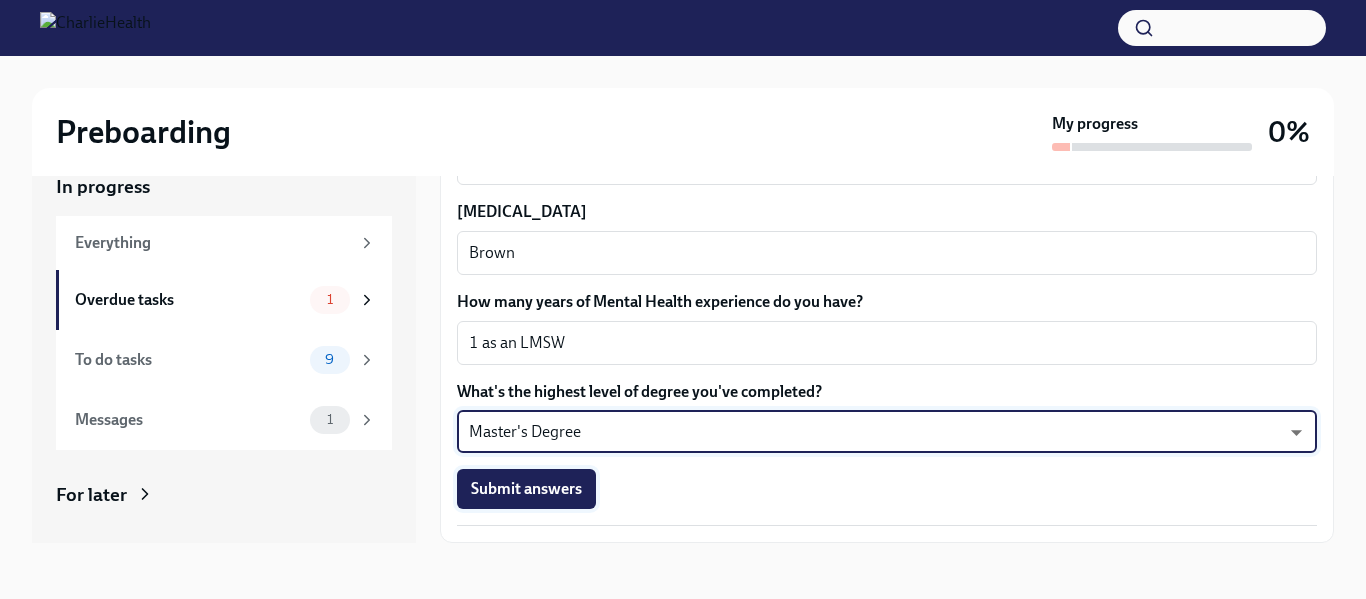 click on "Submit answers" at bounding box center [526, 489] 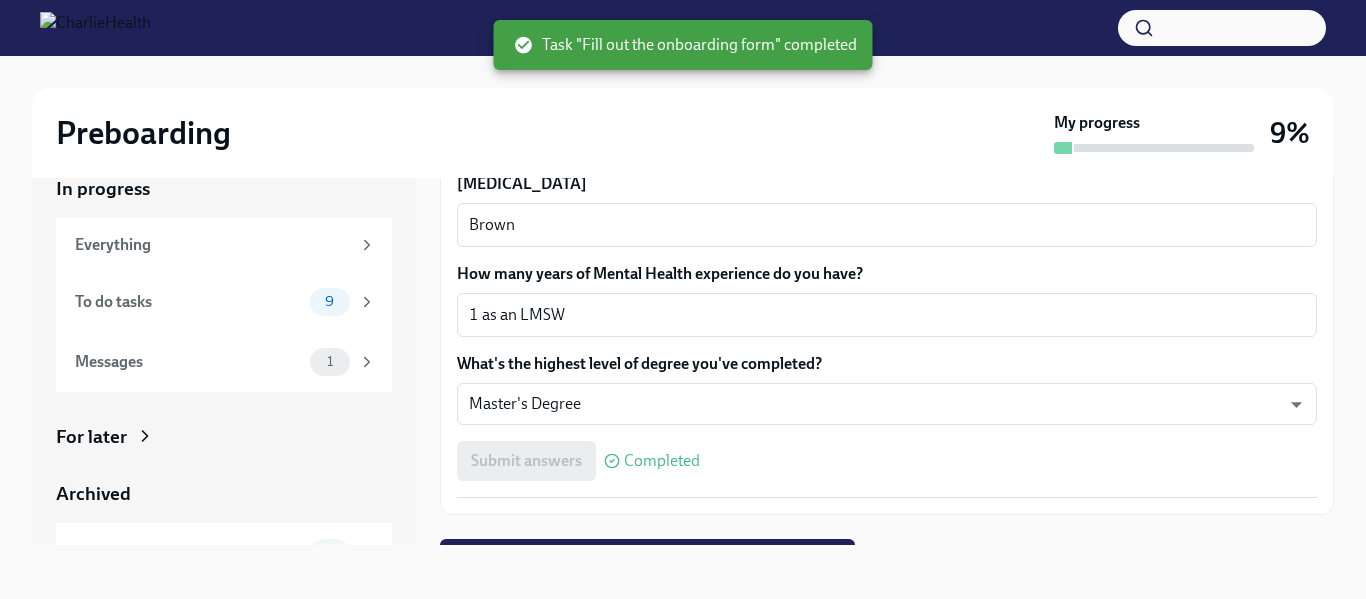 scroll, scrollTop: 1944, scrollLeft: 0, axis: vertical 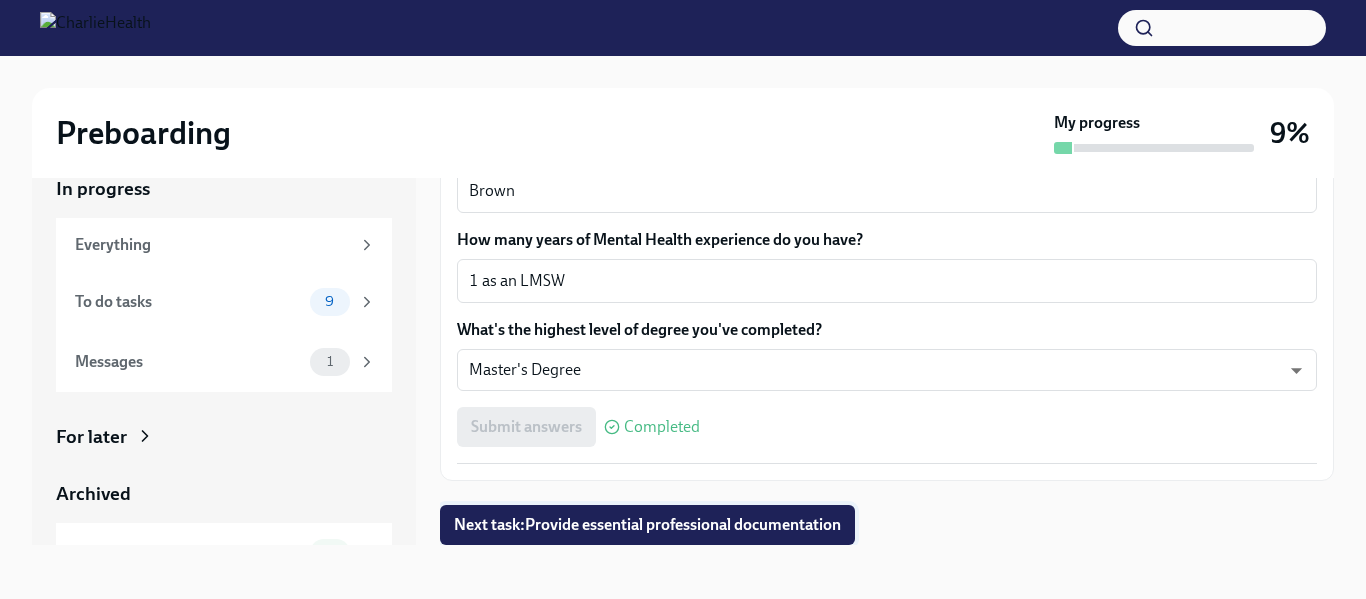 click on "Next task :  Provide essential professional documentation" at bounding box center [647, 525] 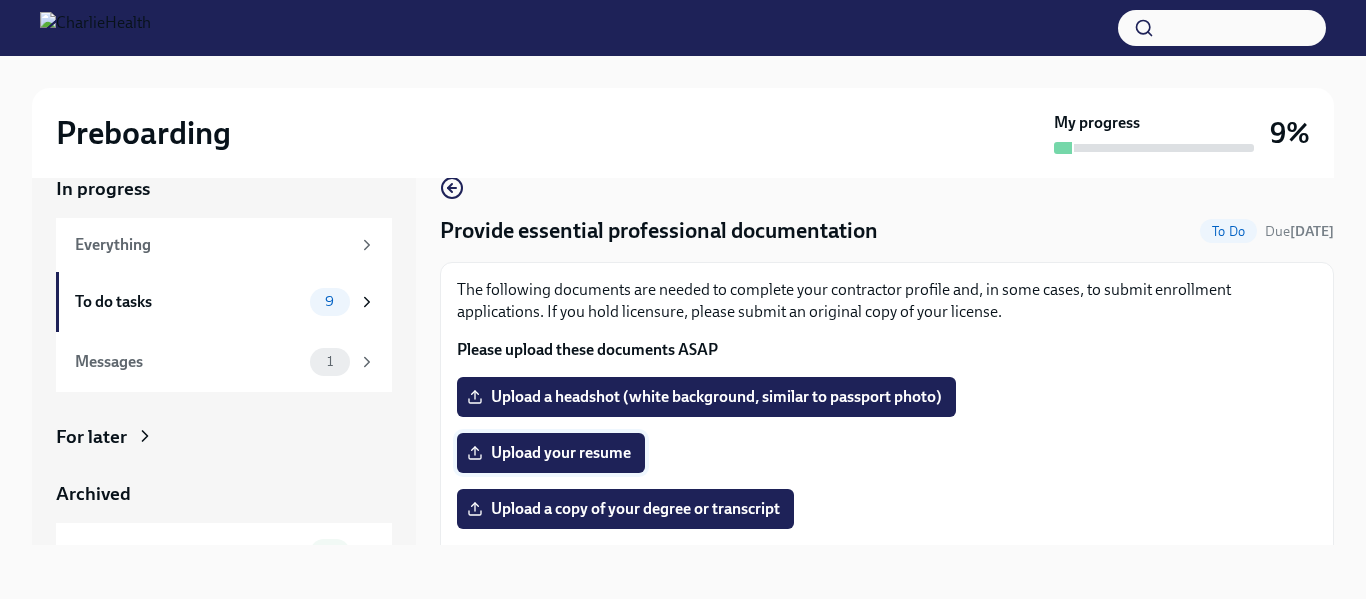 click on "Upload your resume" at bounding box center (551, 453) 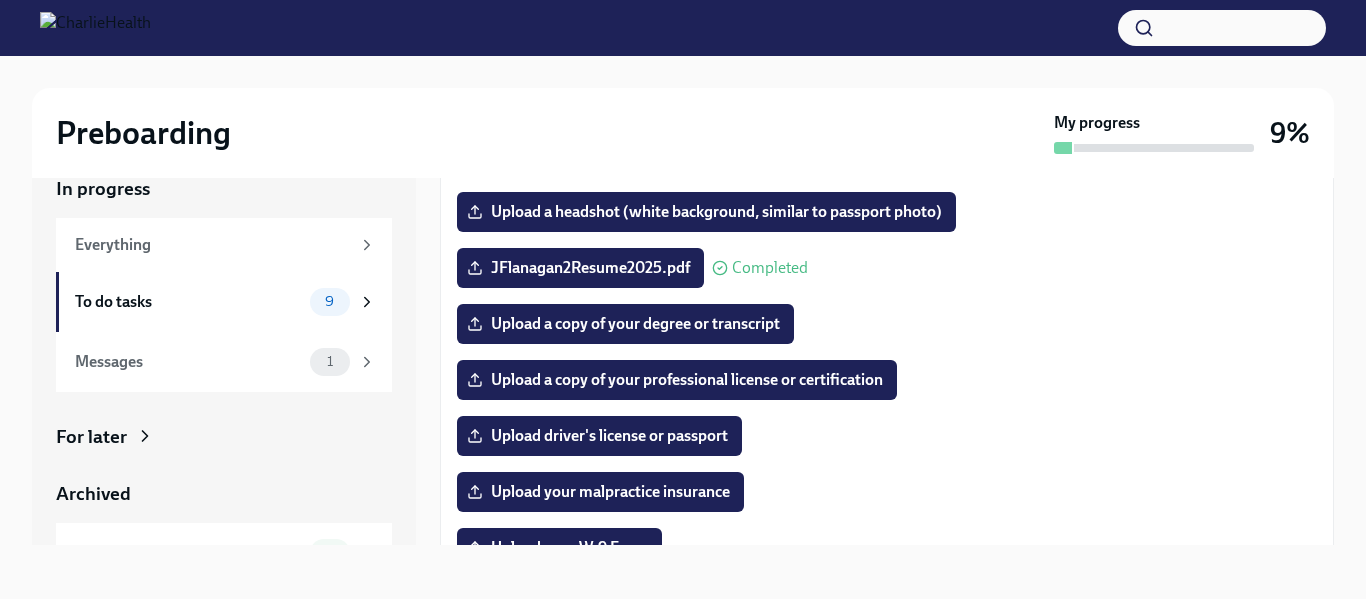 scroll, scrollTop: 196, scrollLeft: 0, axis: vertical 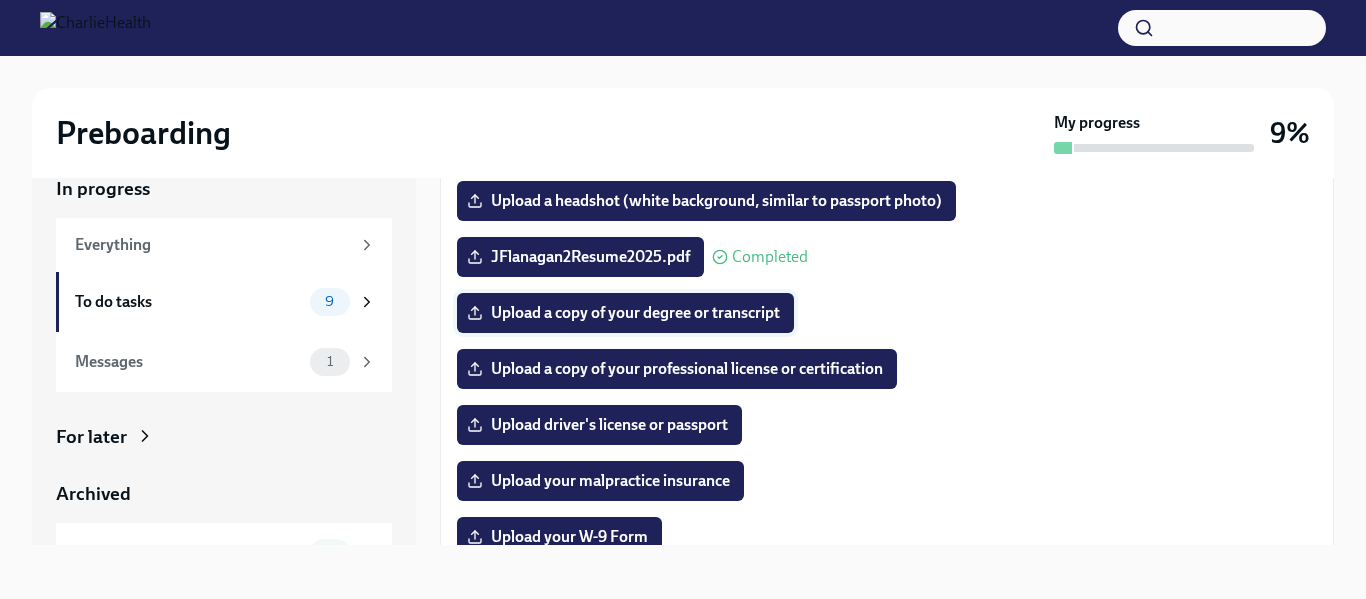 click on "Upload a copy of your degree or transcript" at bounding box center (625, 313) 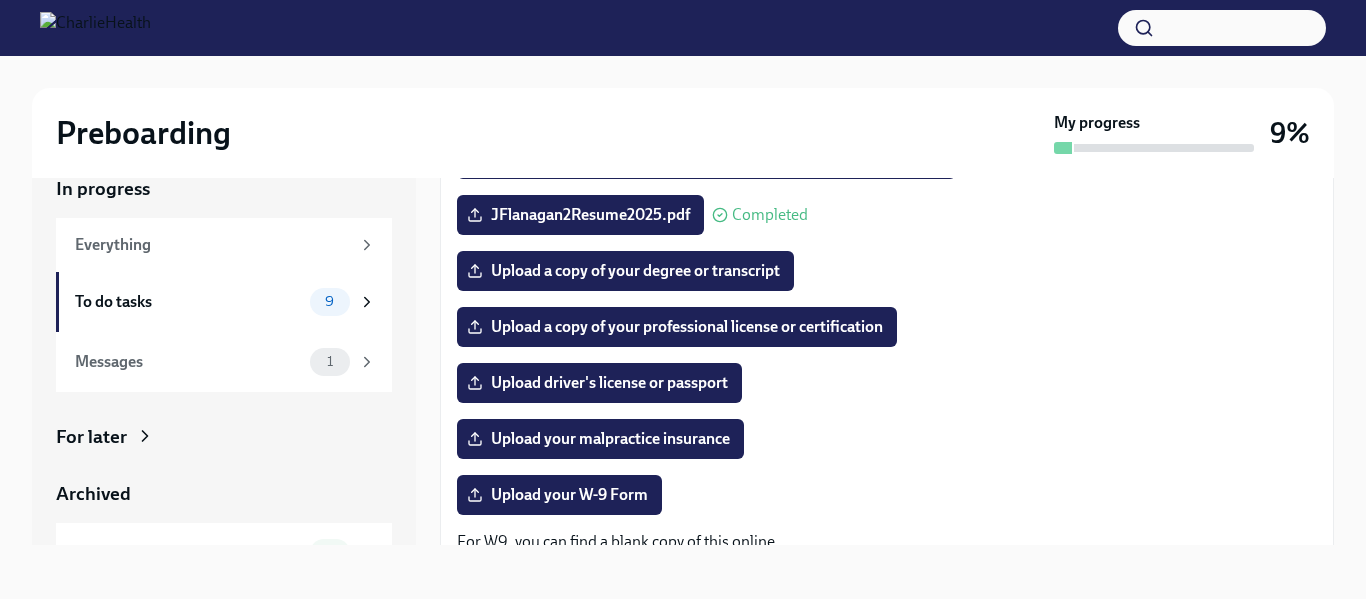 scroll, scrollTop: 242, scrollLeft: 0, axis: vertical 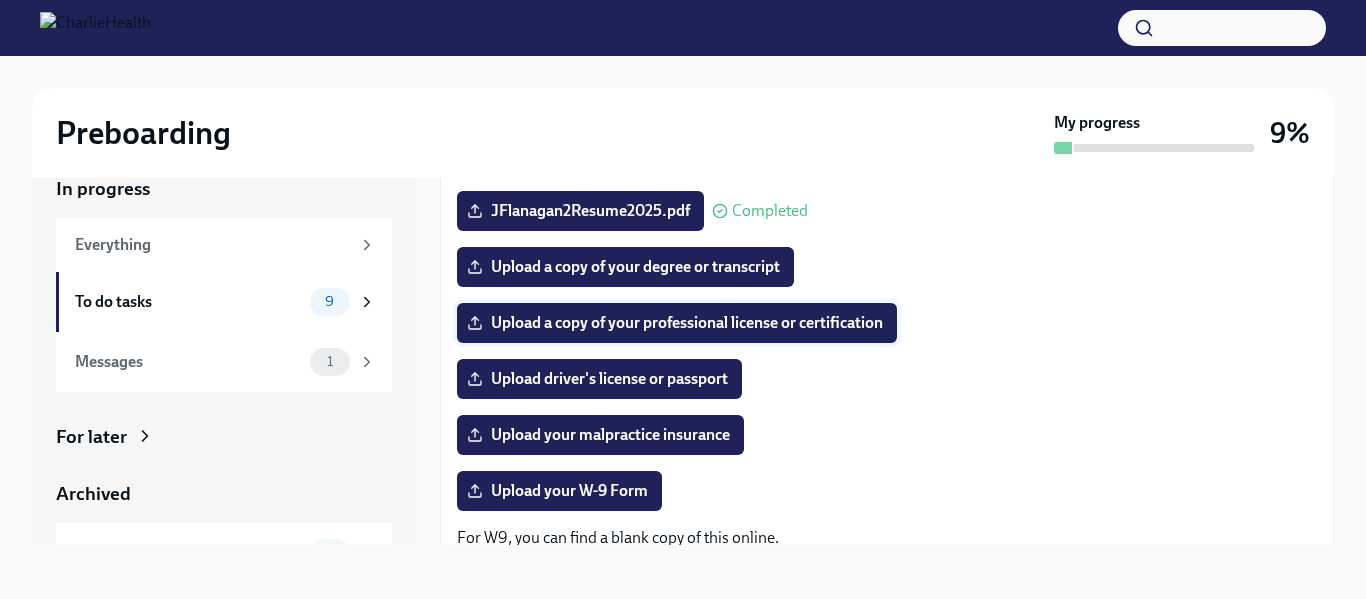 click on "Upload a copy of your professional license or certification" at bounding box center [677, 323] 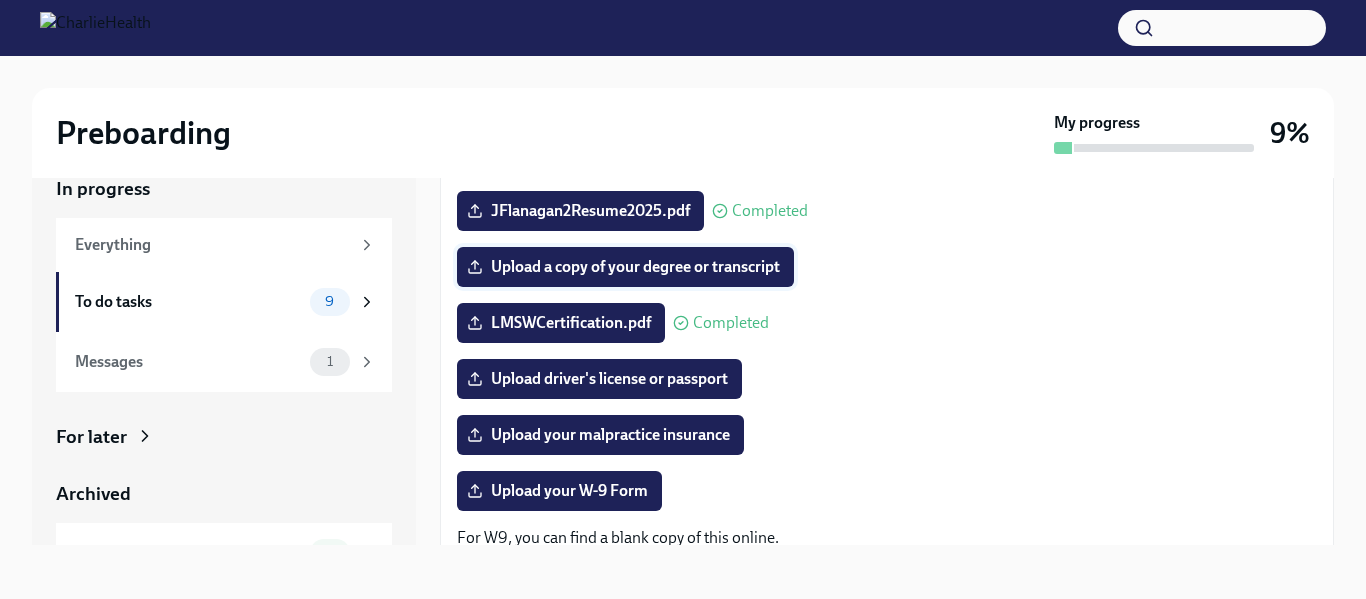 click on "Upload a copy of your degree or transcript" at bounding box center [625, 267] 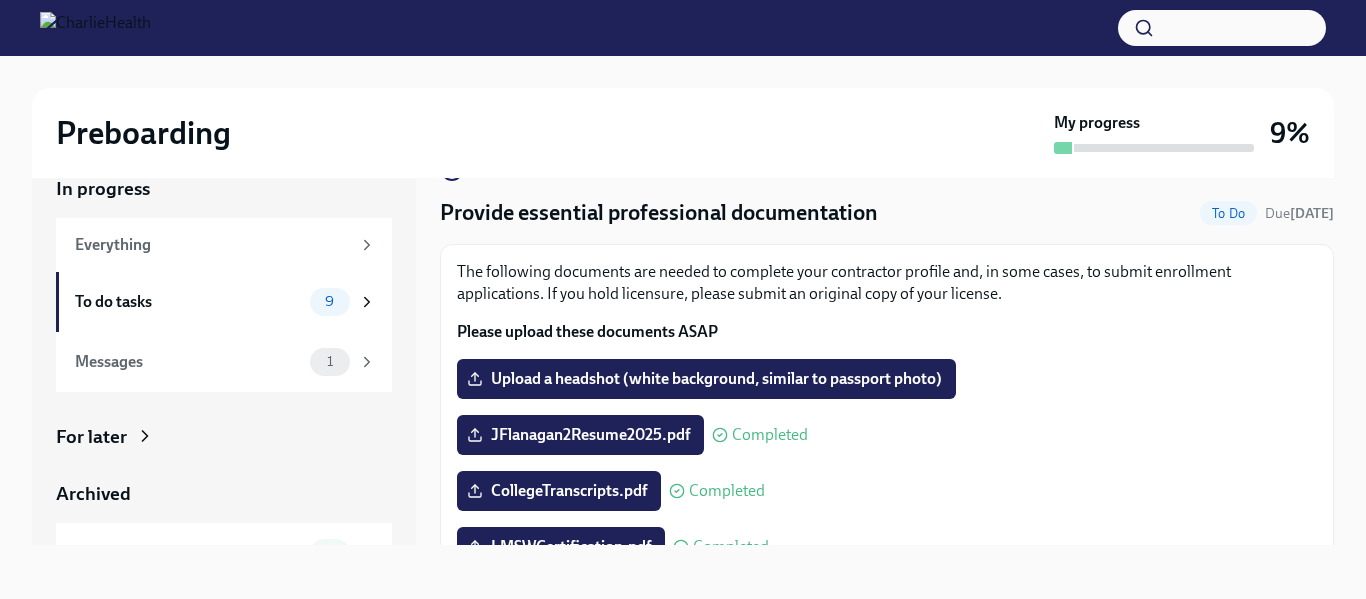 scroll, scrollTop: 24, scrollLeft: 0, axis: vertical 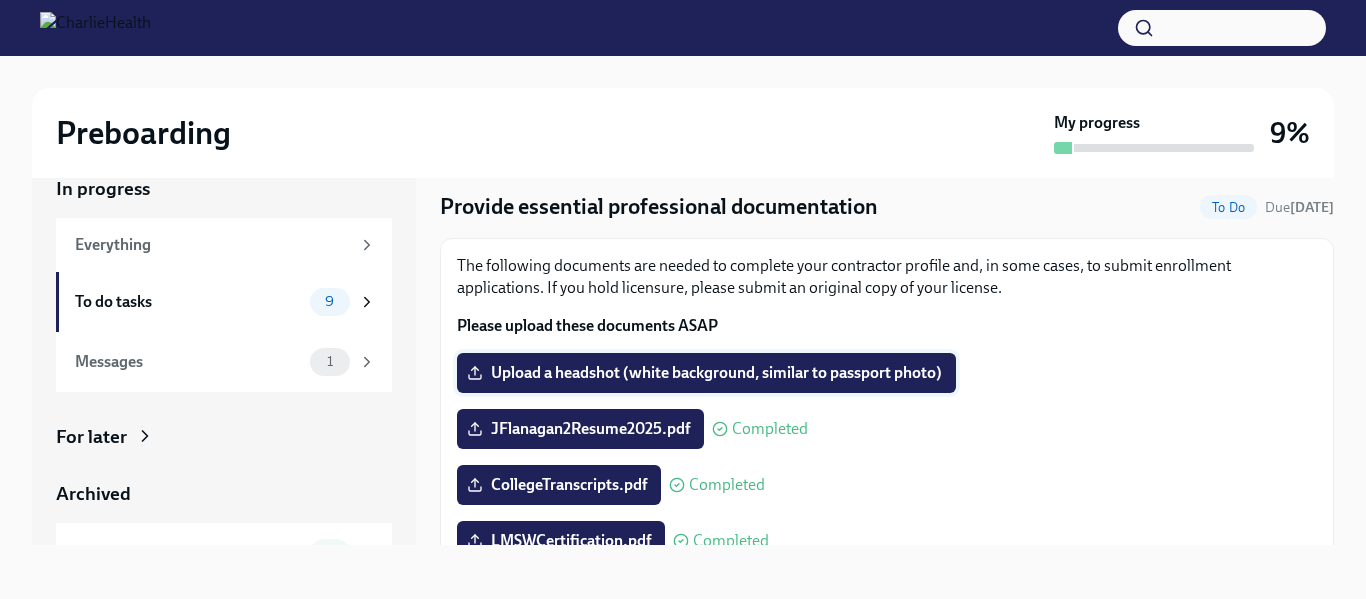 click on "Upload a headshot (white background, similar to passport photo)" at bounding box center [706, 373] 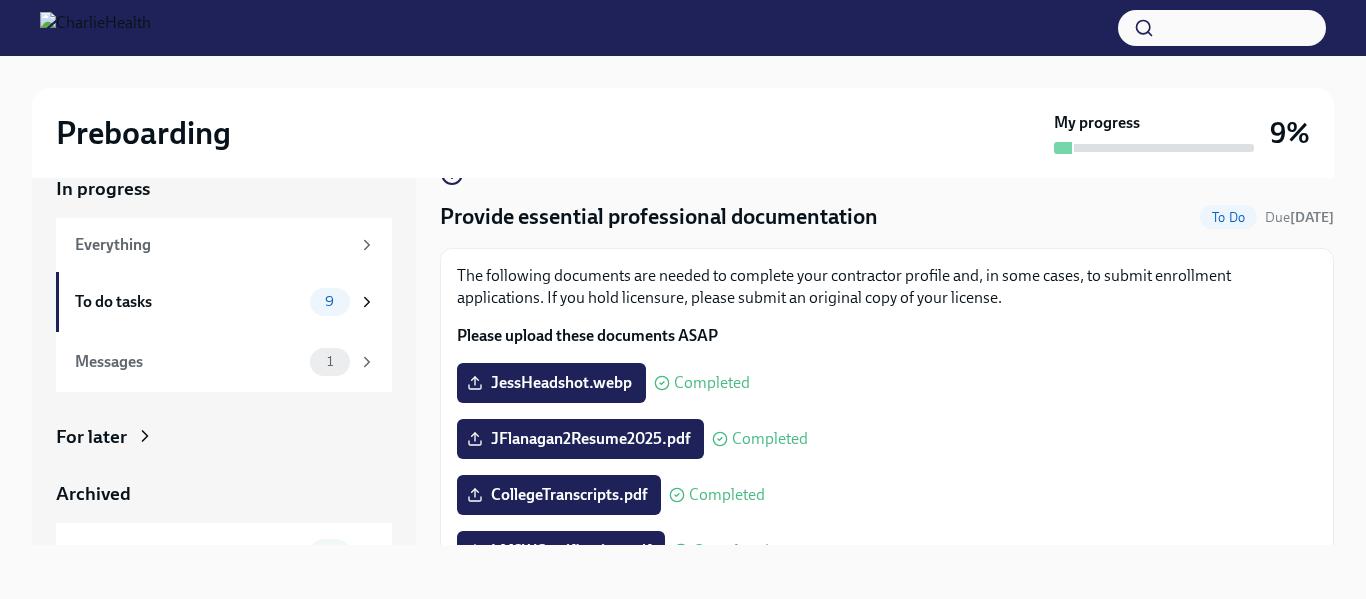 scroll, scrollTop: 0, scrollLeft: 0, axis: both 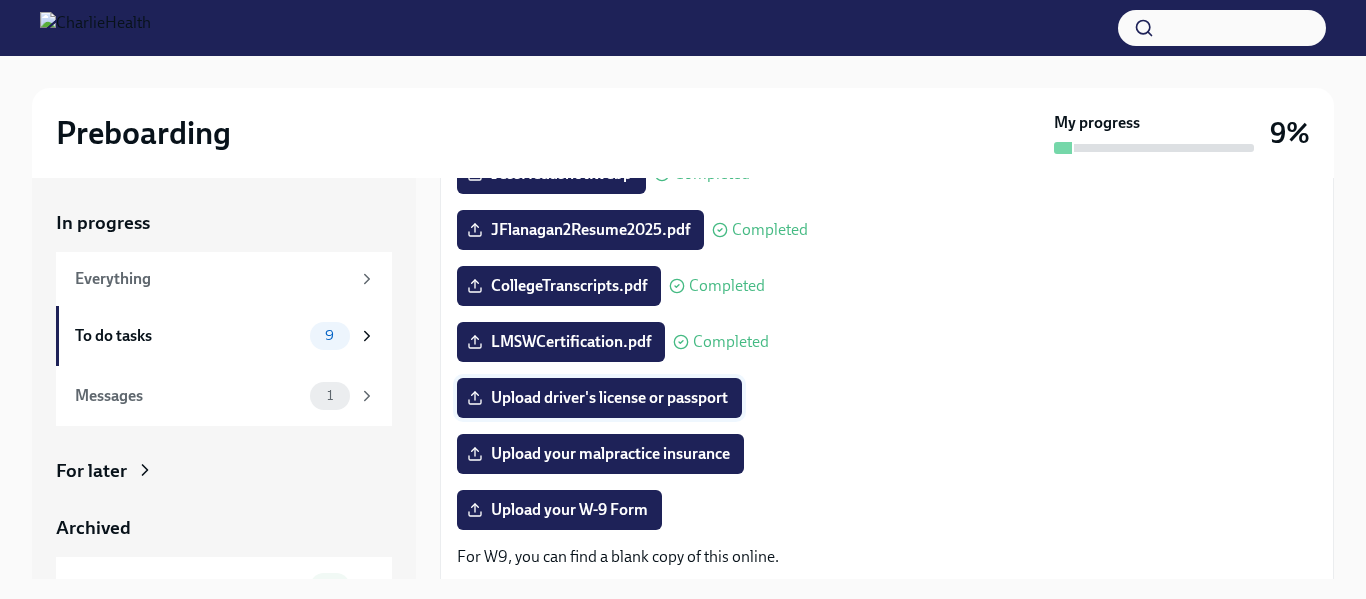click on "Upload driver's license or passport" at bounding box center [599, 398] 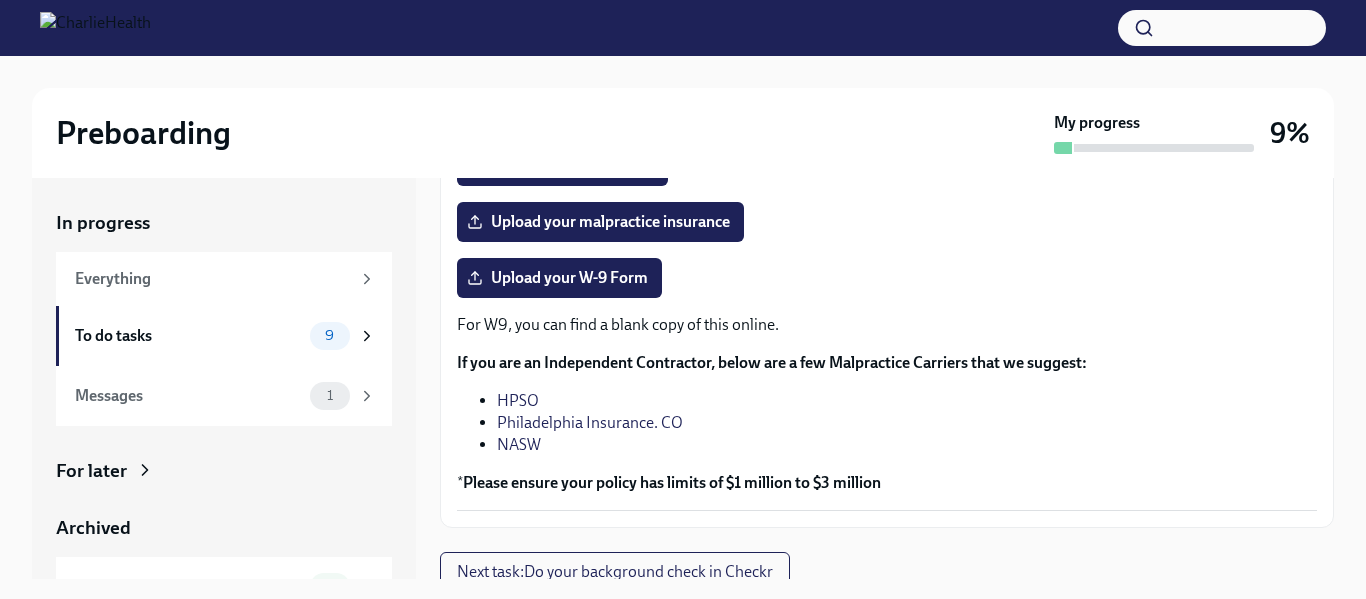 scroll, scrollTop: 502, scrollLeft: 0, axis: vertical 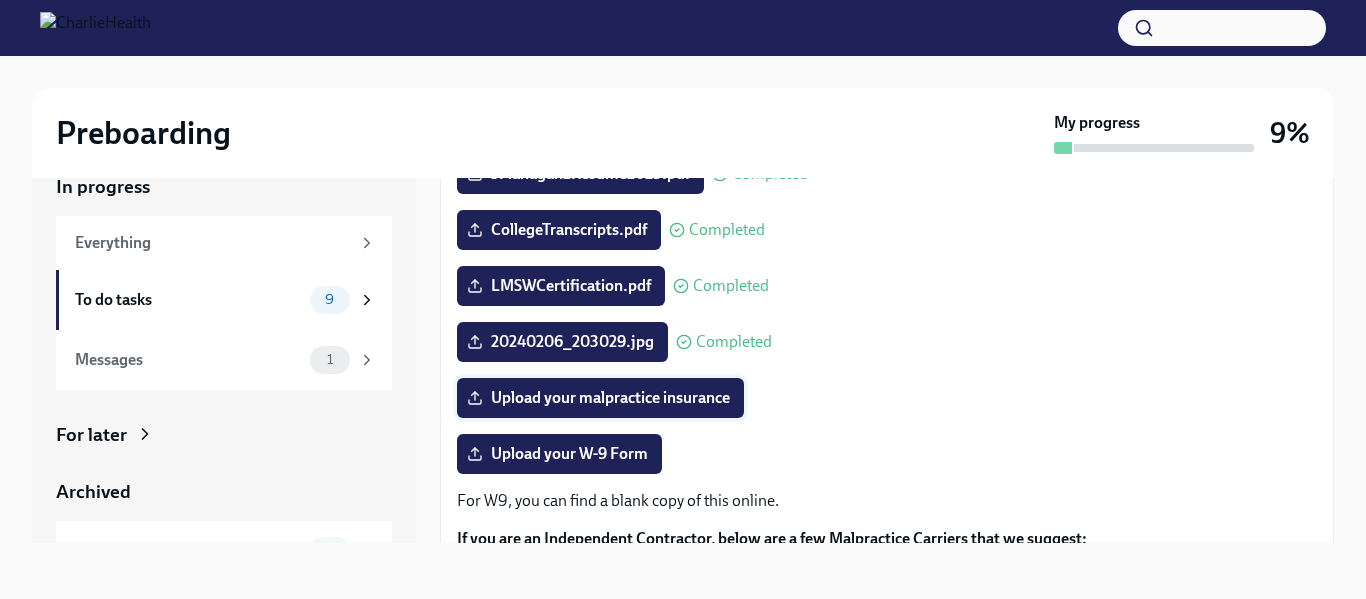click on "Upload your malpractice insurance" at bounding box center [600, 398] 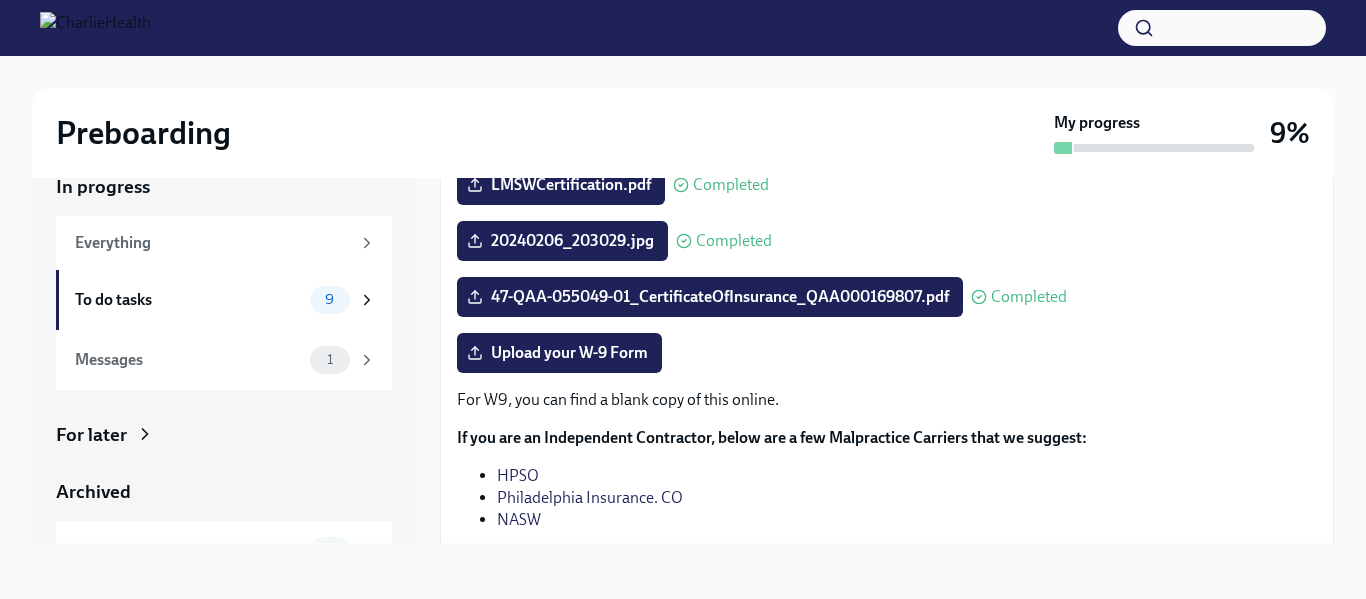 scroll, scrollTop: 377, scrollLeft: 0, axis: vertical 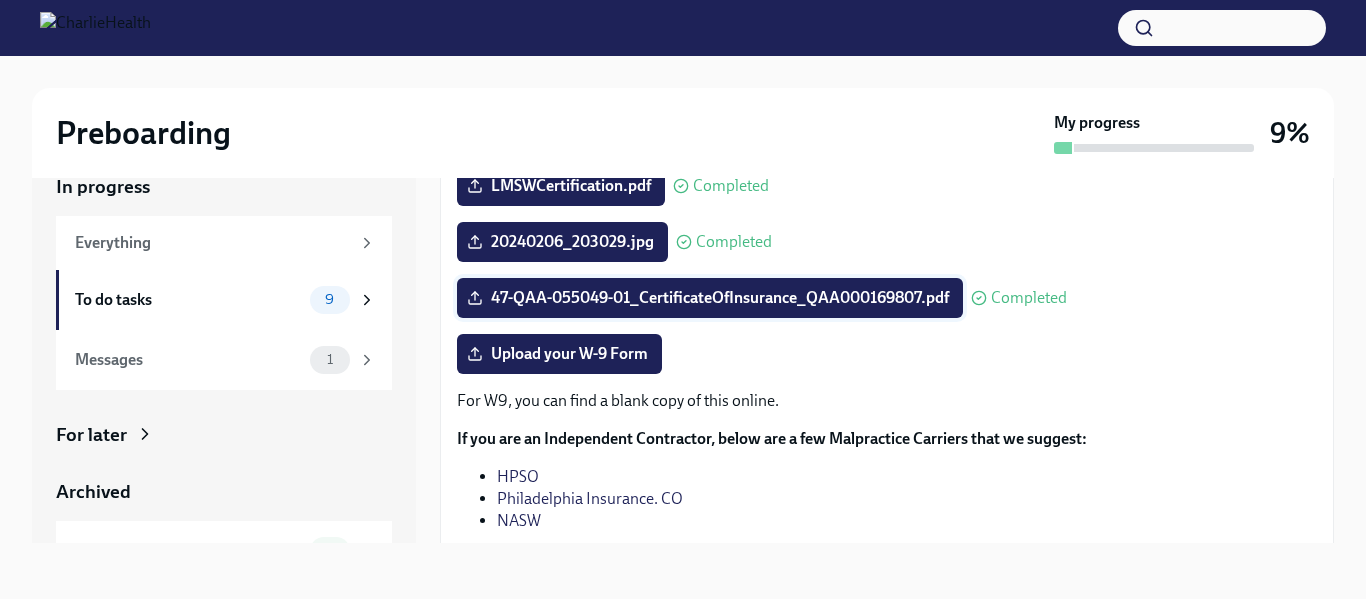 click on "47-QAA-055049-01_CertificateOfInsurance_QAA000169807.pdf" at bounding box center [710, 298] 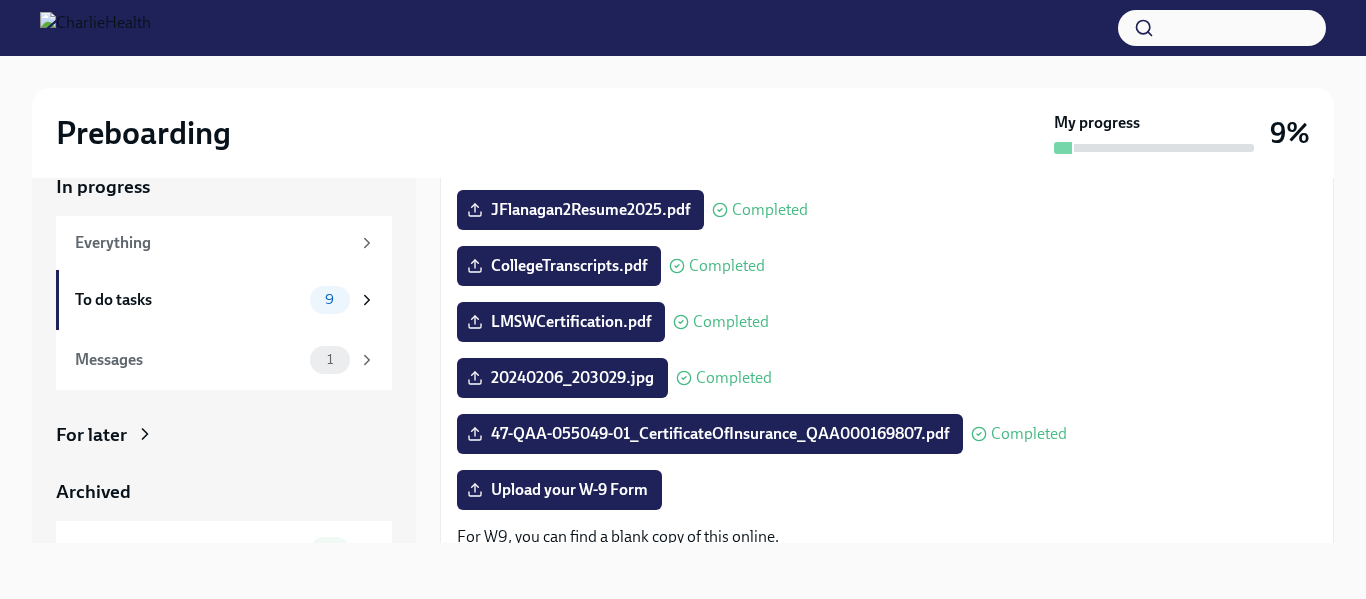 scroll, scrollTop: 0, scrollLeft: 0, axis: both 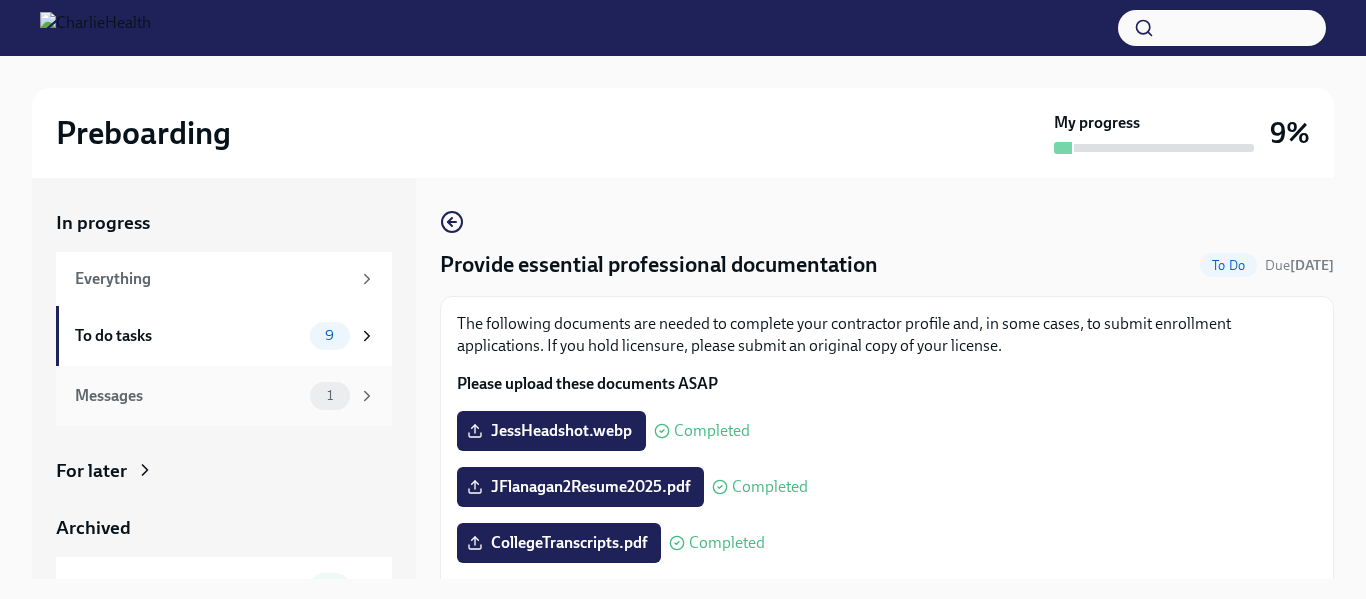 click on "1" at bounding box center [330, 395] 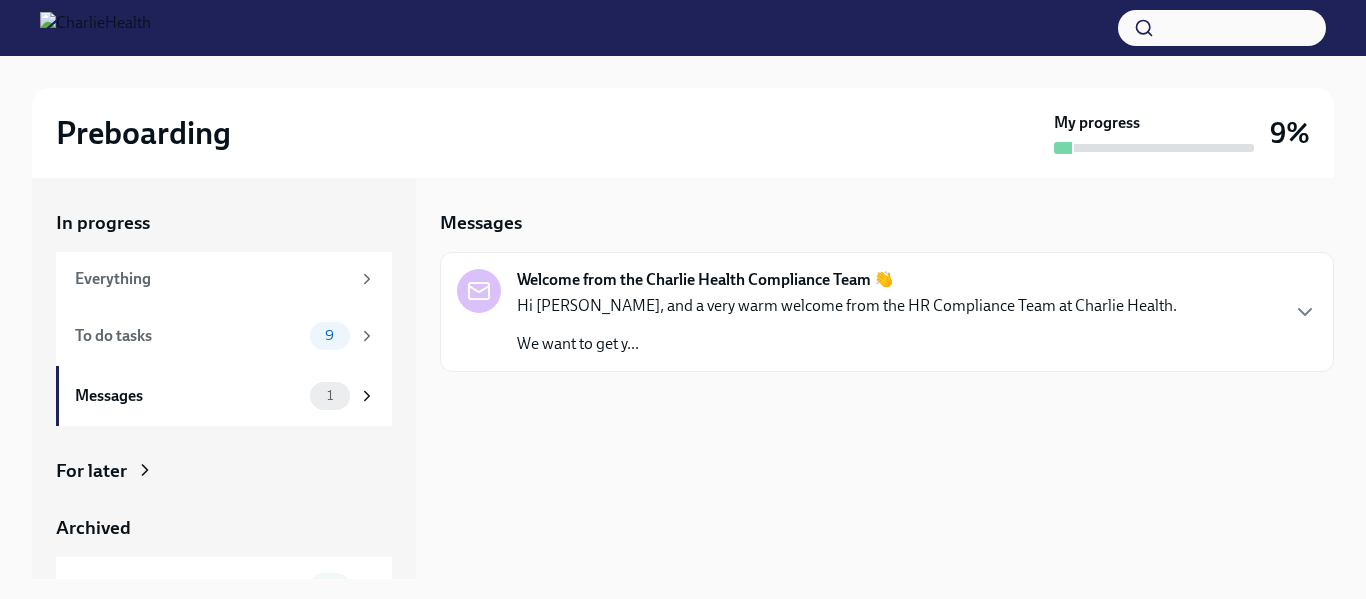 click on "Hi [PERSON_NAME], and a very warm welcome from the HR Compliance Team at Charlie Health." at bounding box center (847, 306) 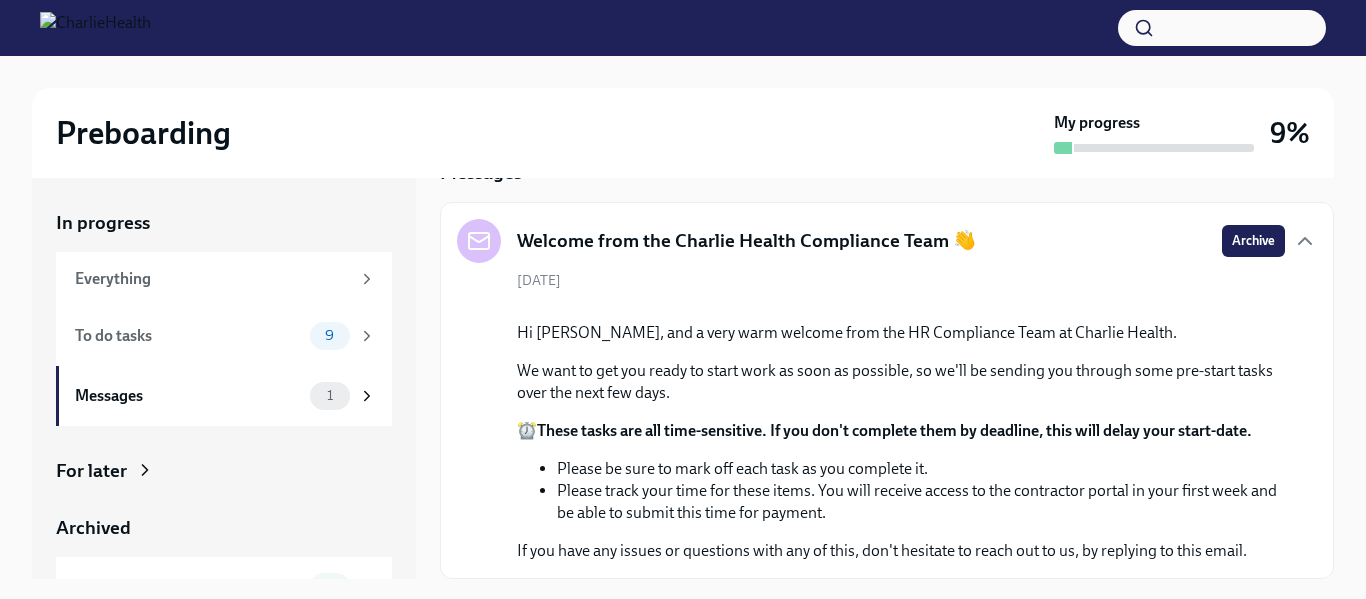 scroll, scrollTop: 271, scrollLeft: 0, axis: vertical 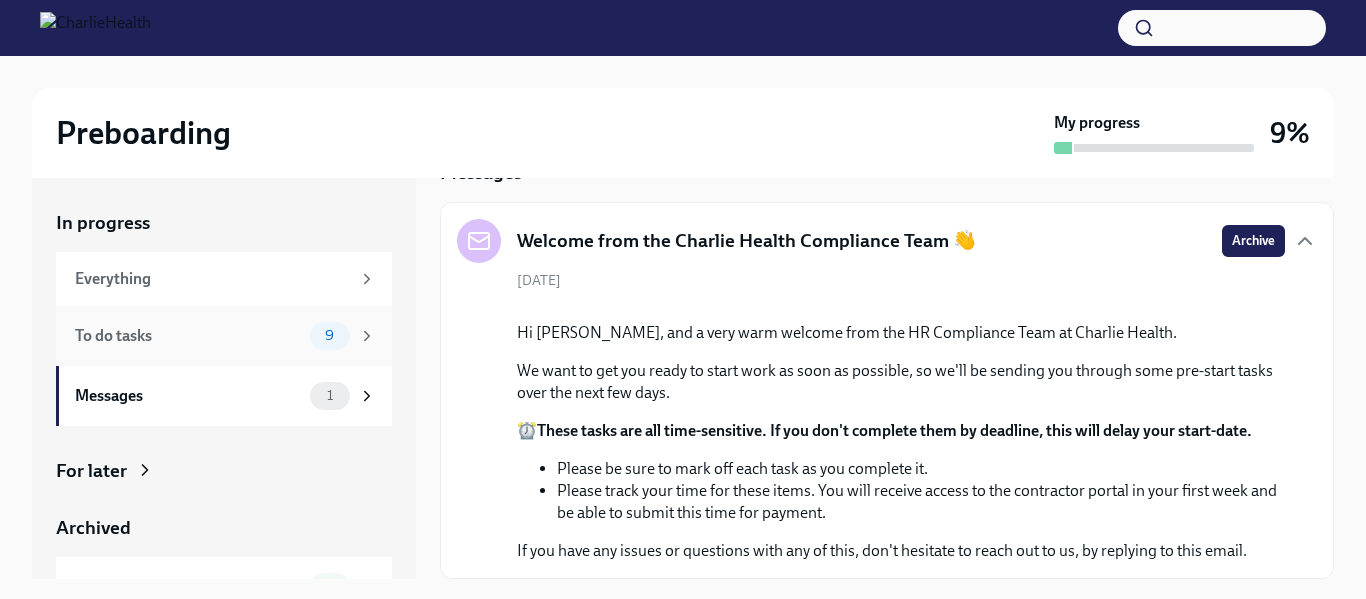 click on "To do tasks" at bounding box center [188, 336] 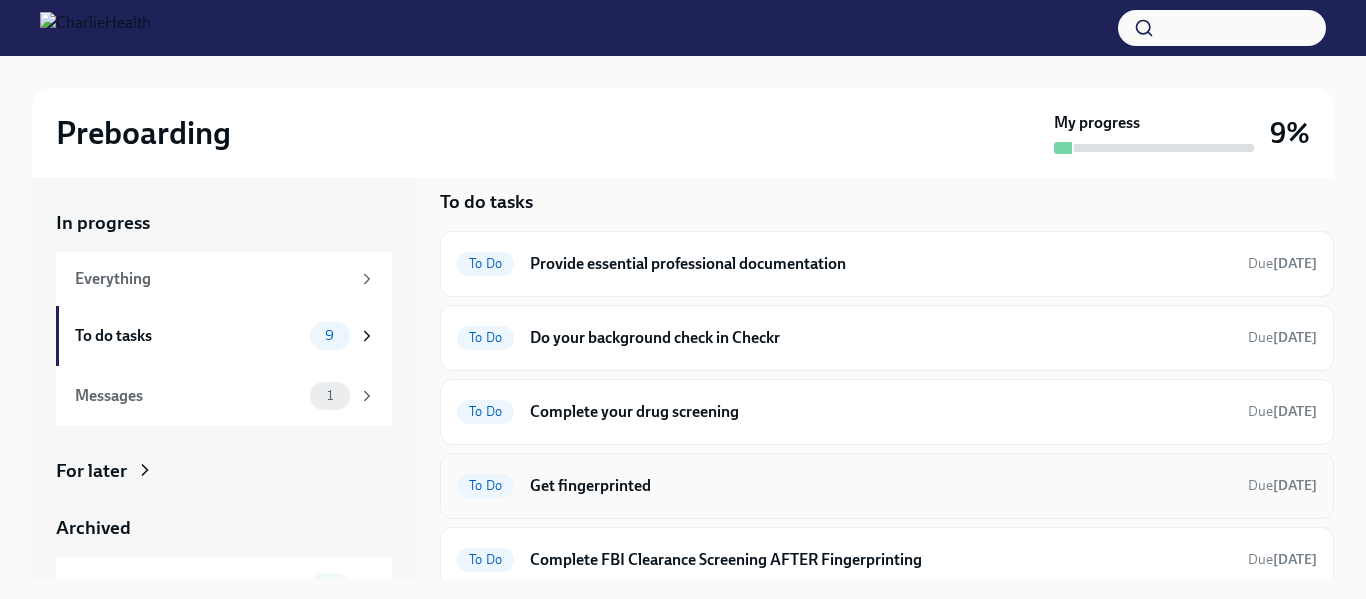 scroll, scrollTop: 0, scrollLeft: 0, axis: both 